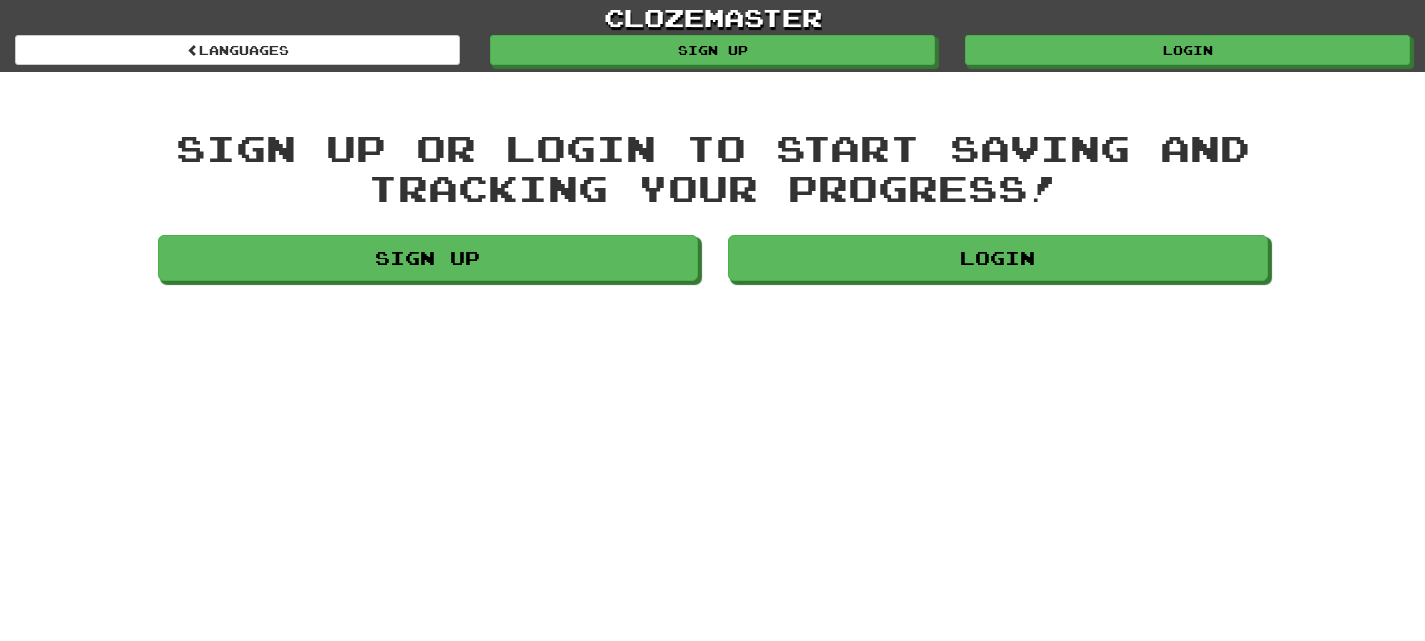 scroll, scrollTop: 0, scrollLeft: 0, axis: both 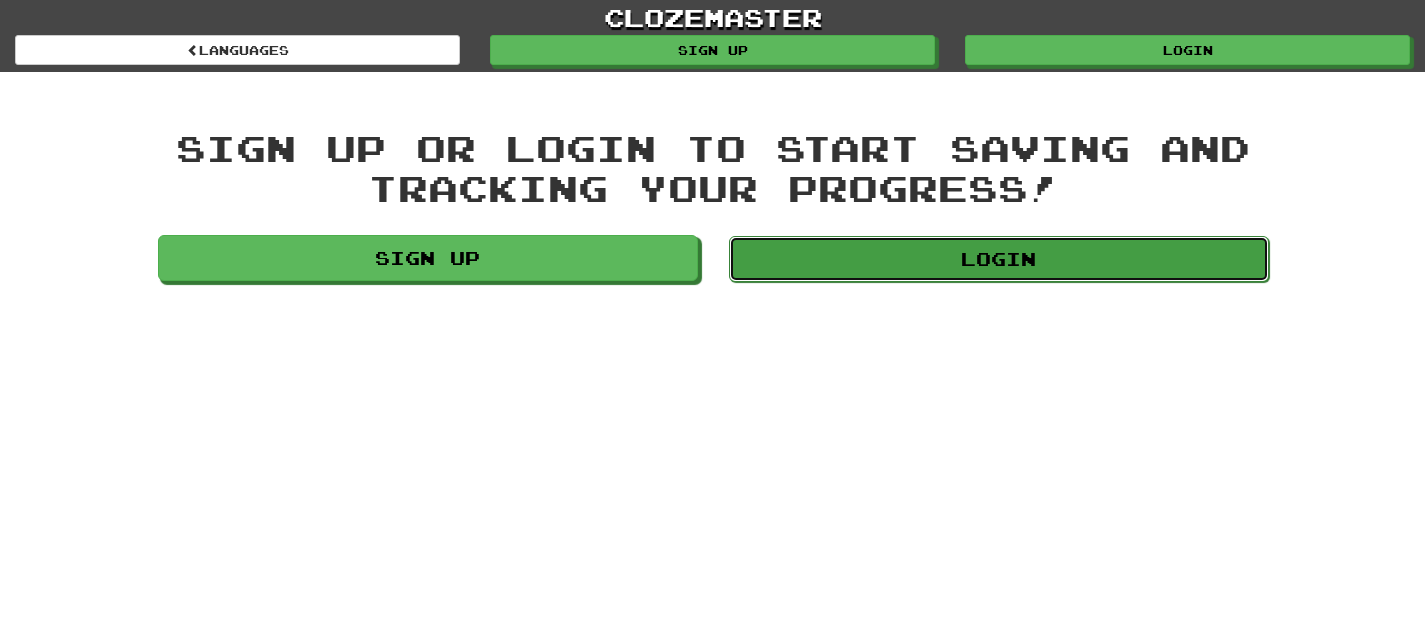 click on "Login" at bounding box center (999, 259) 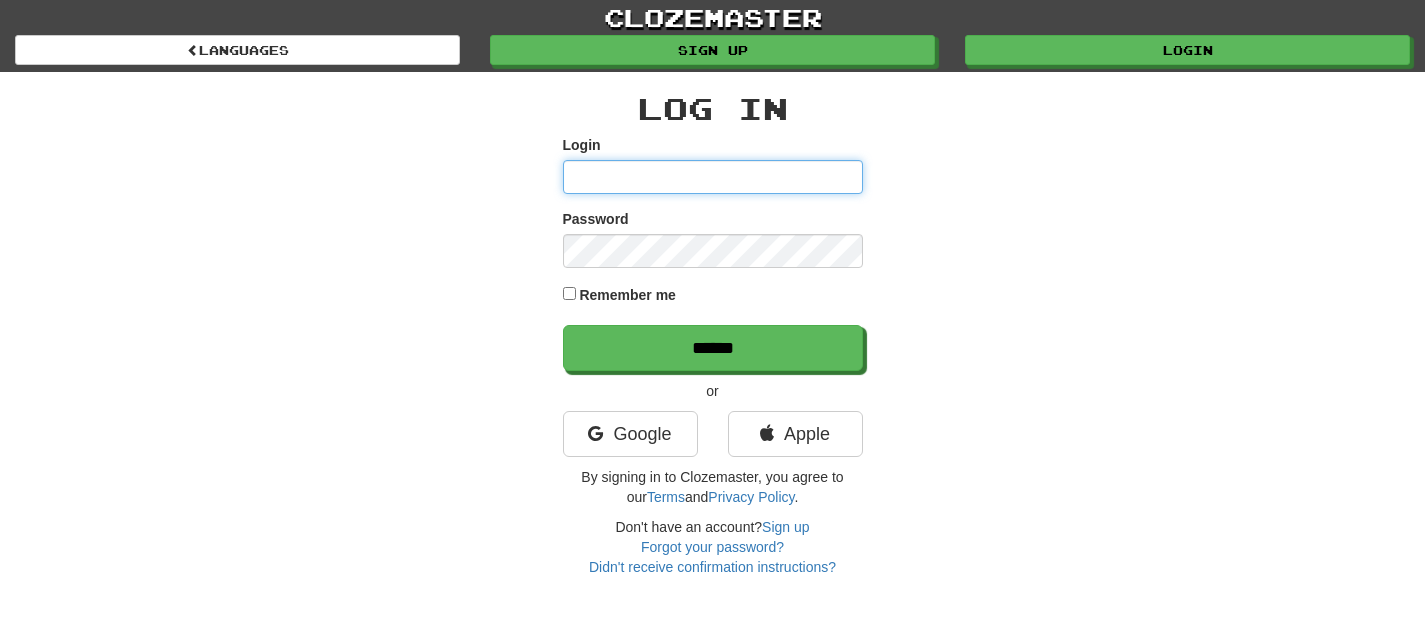 scroll, scrollTop: 0, scrollLeft: 0, axis: both 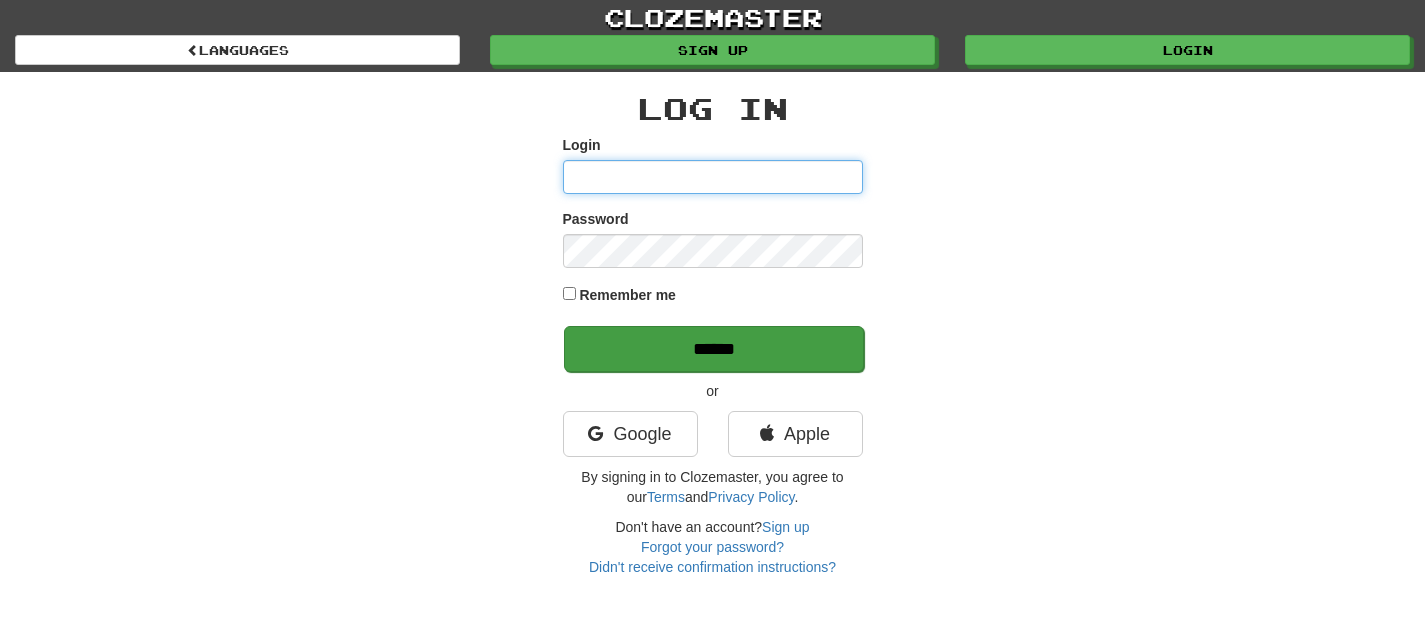 type on "**********" 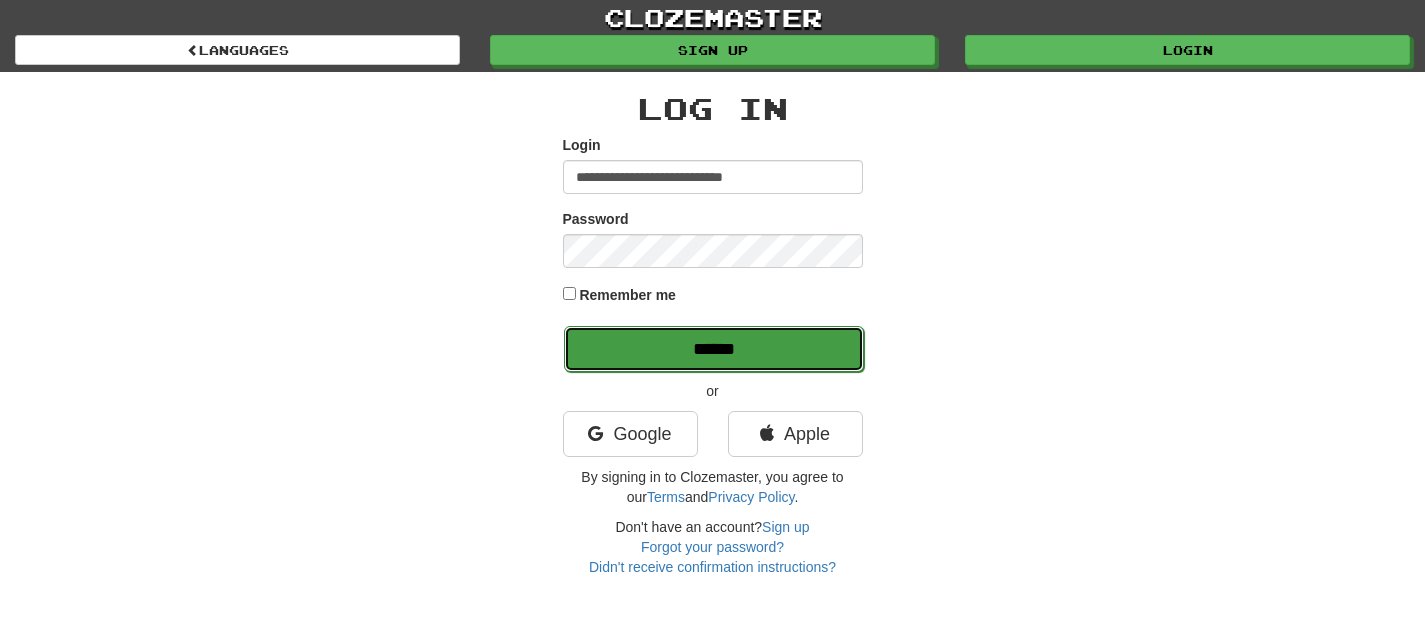 click on "******" at bounding box center [714, 349] 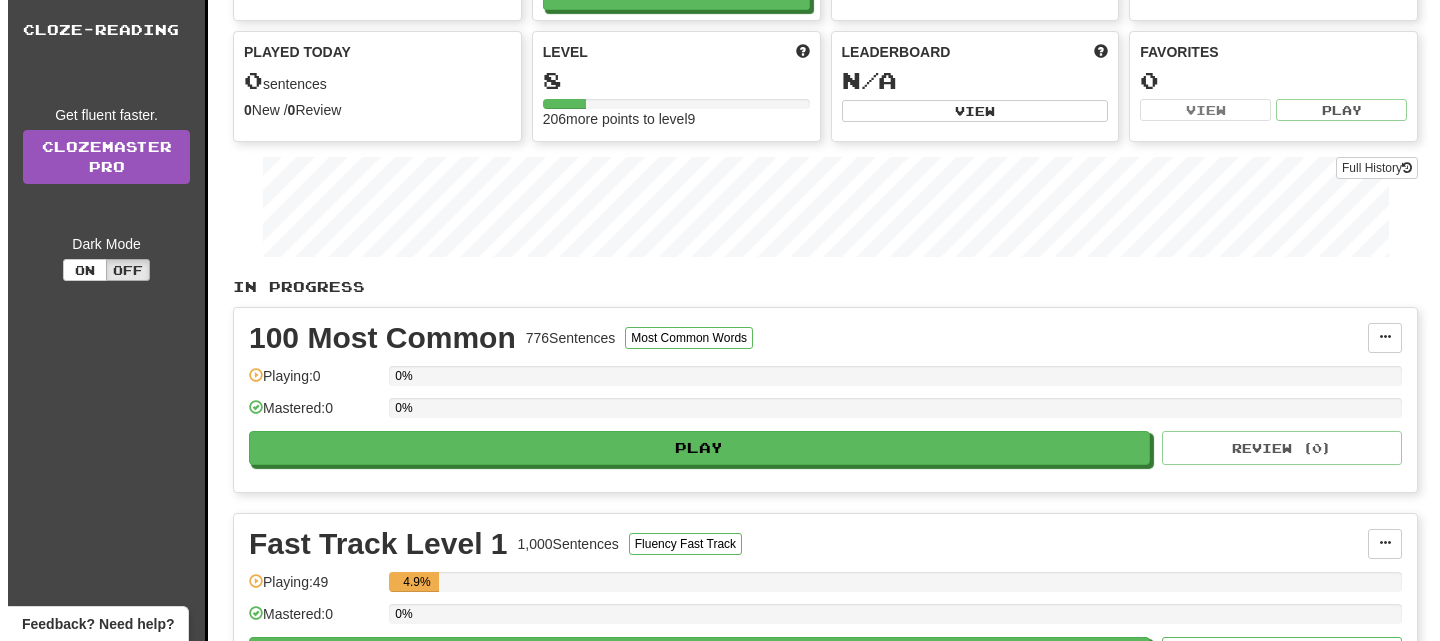 scroll, scrollTop: 317, scrollLeft: 0, axis: vertical 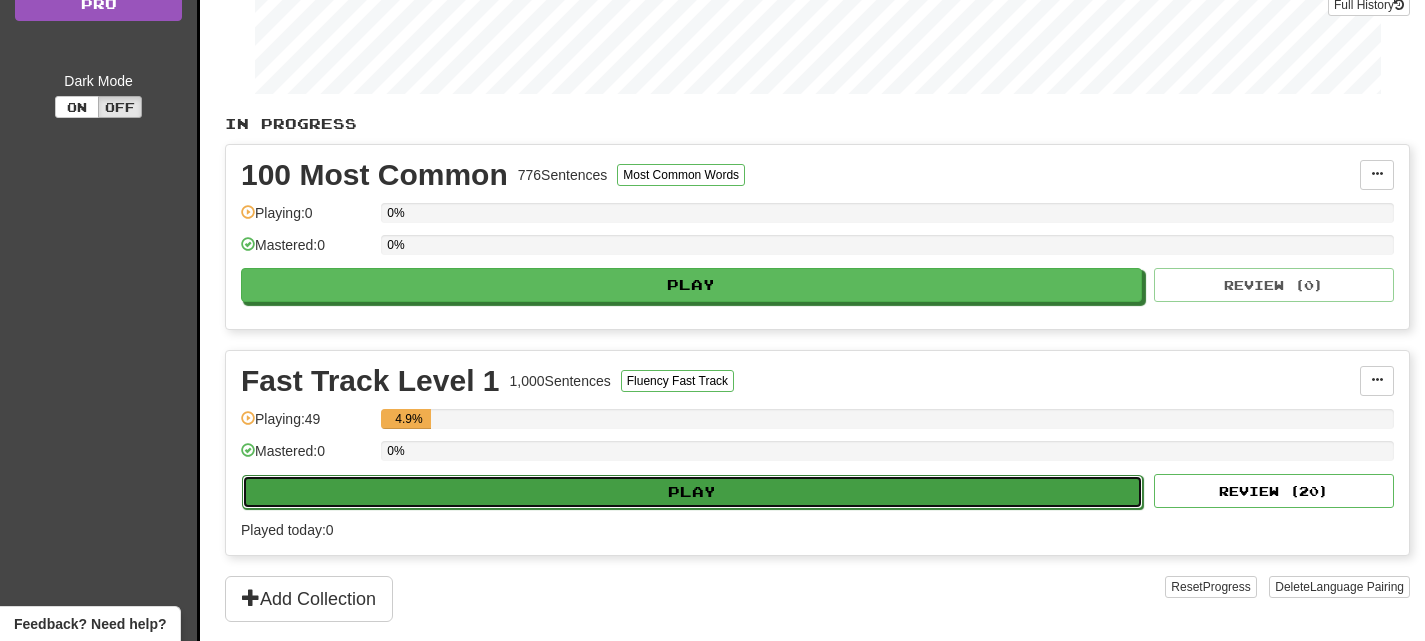click on "Play" at bounding box center (692, 492) 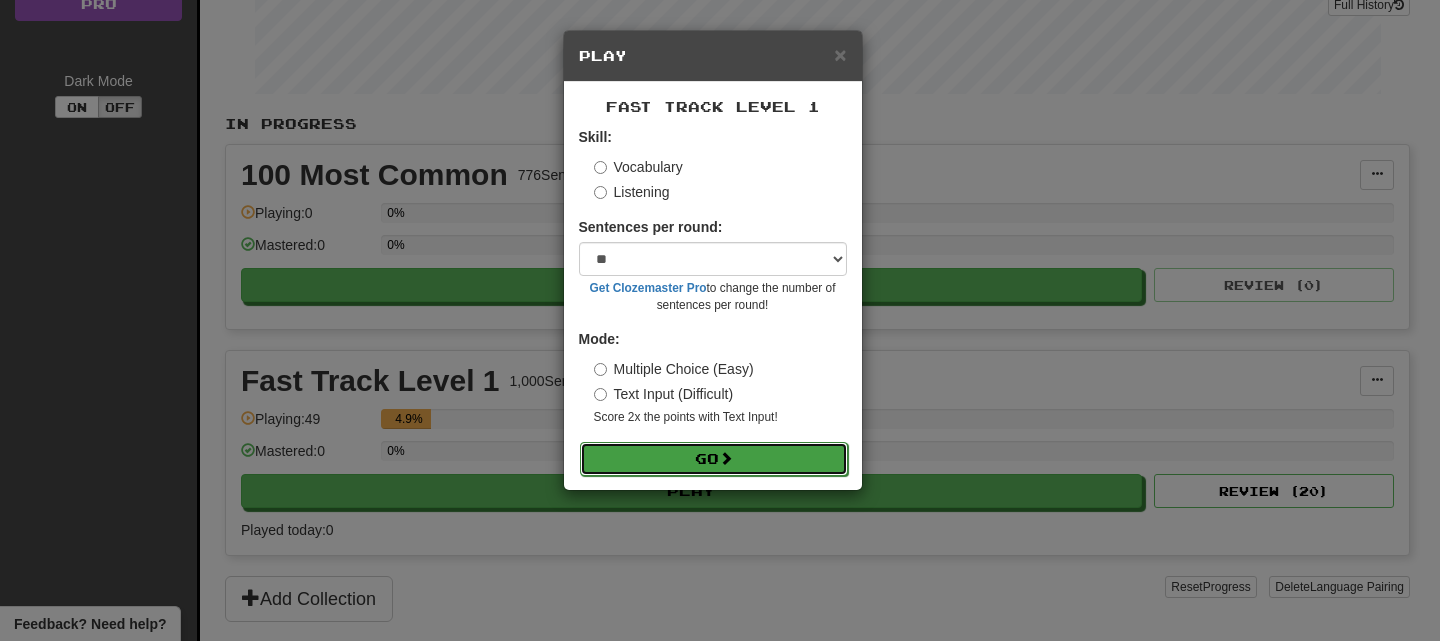 click at bounding box center [726, 458] 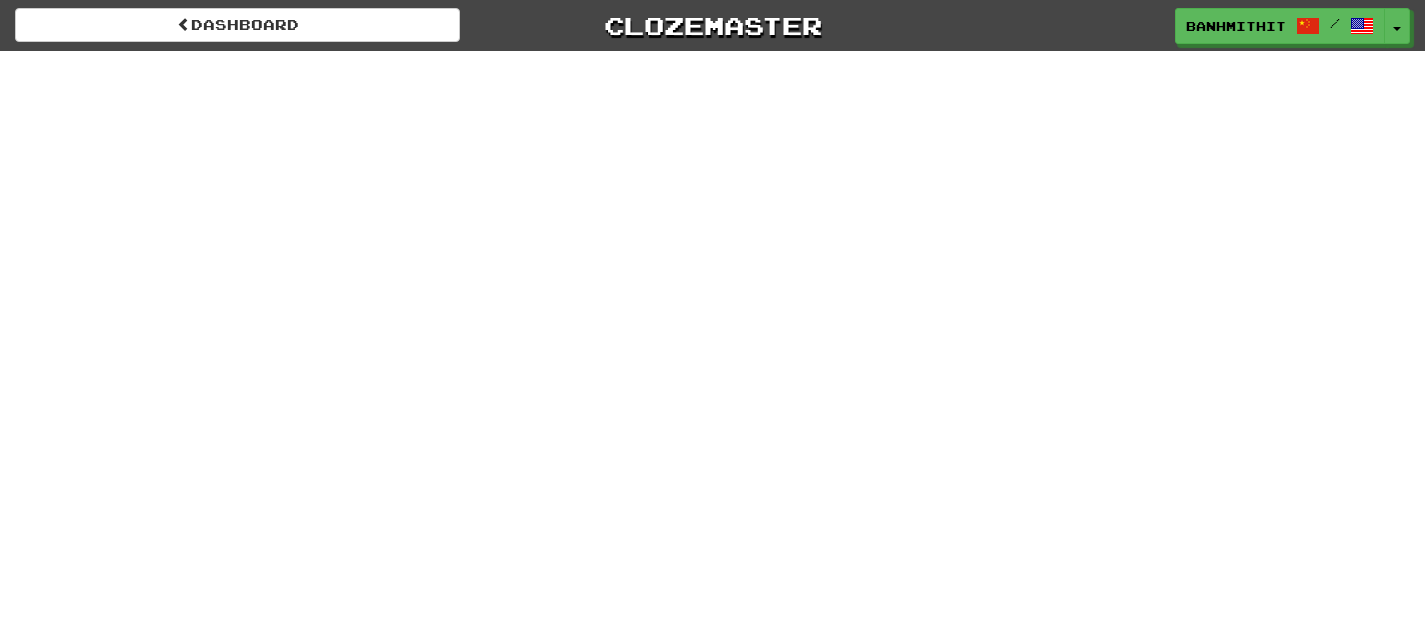 scroll, scrollTop: 0, scrollLeft: 0, axis: both 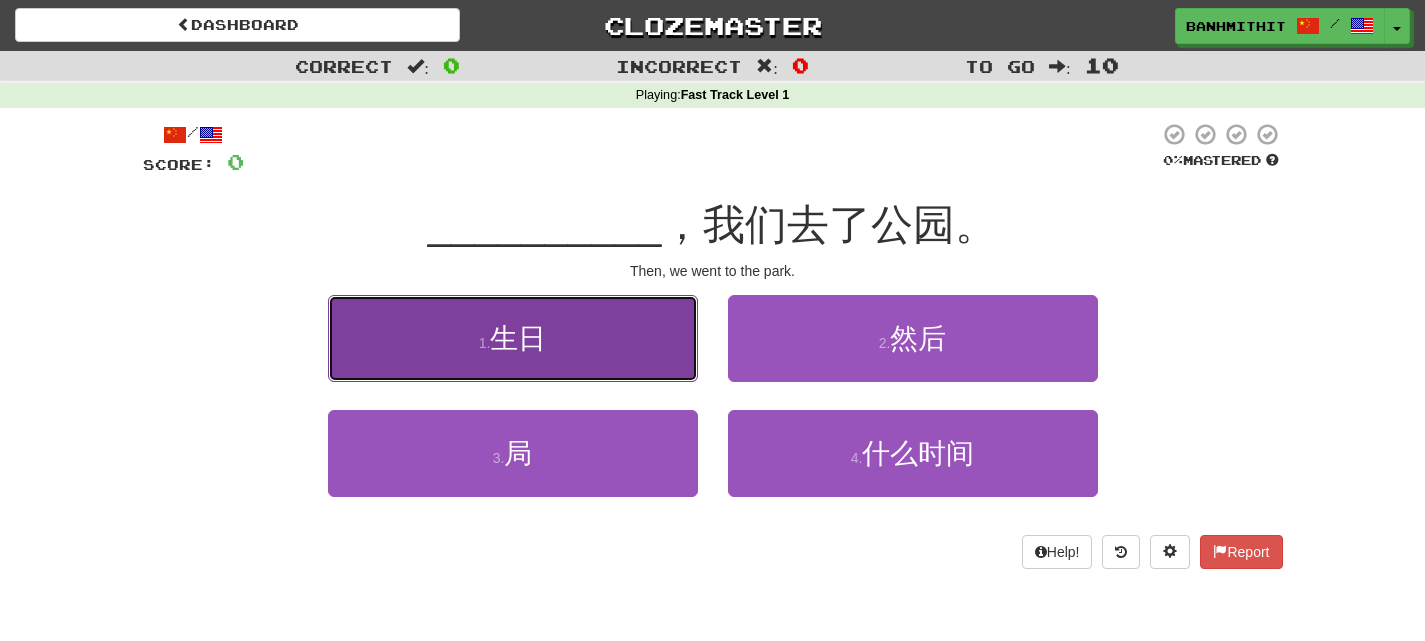 click on "1 .  生日" at bounding box center (513, 338) 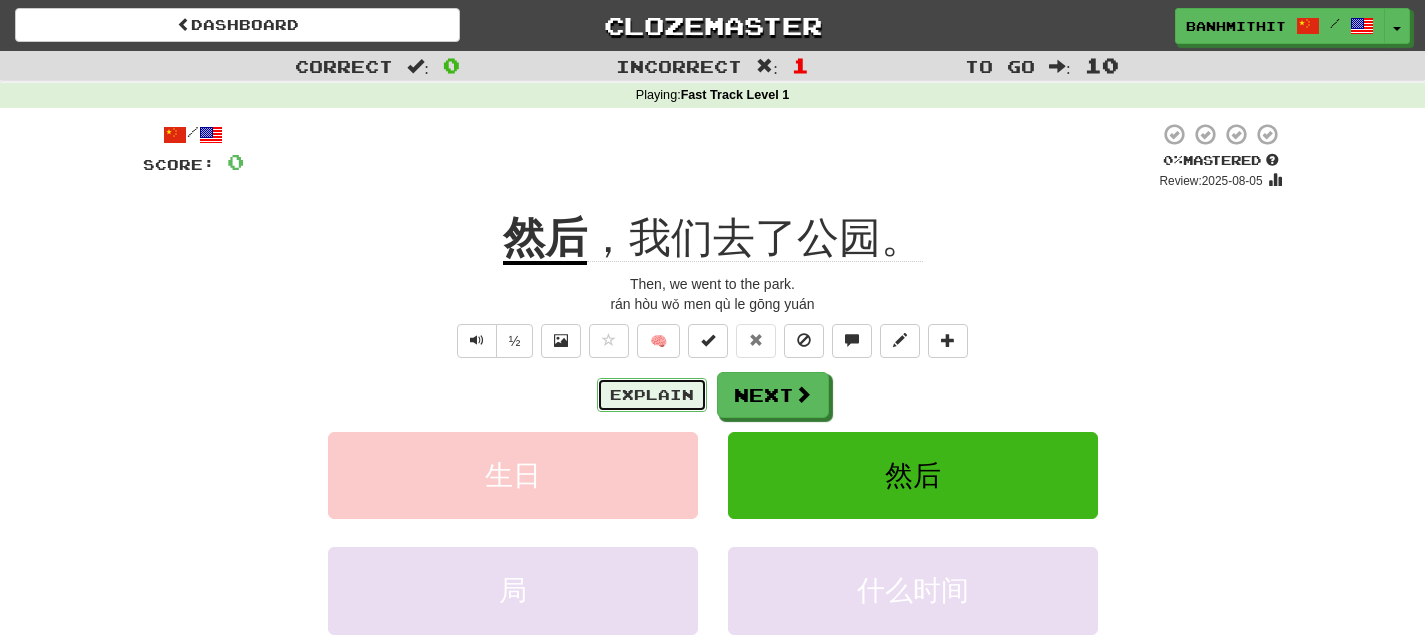 click on "Explain" at bounding box center [652, 395] 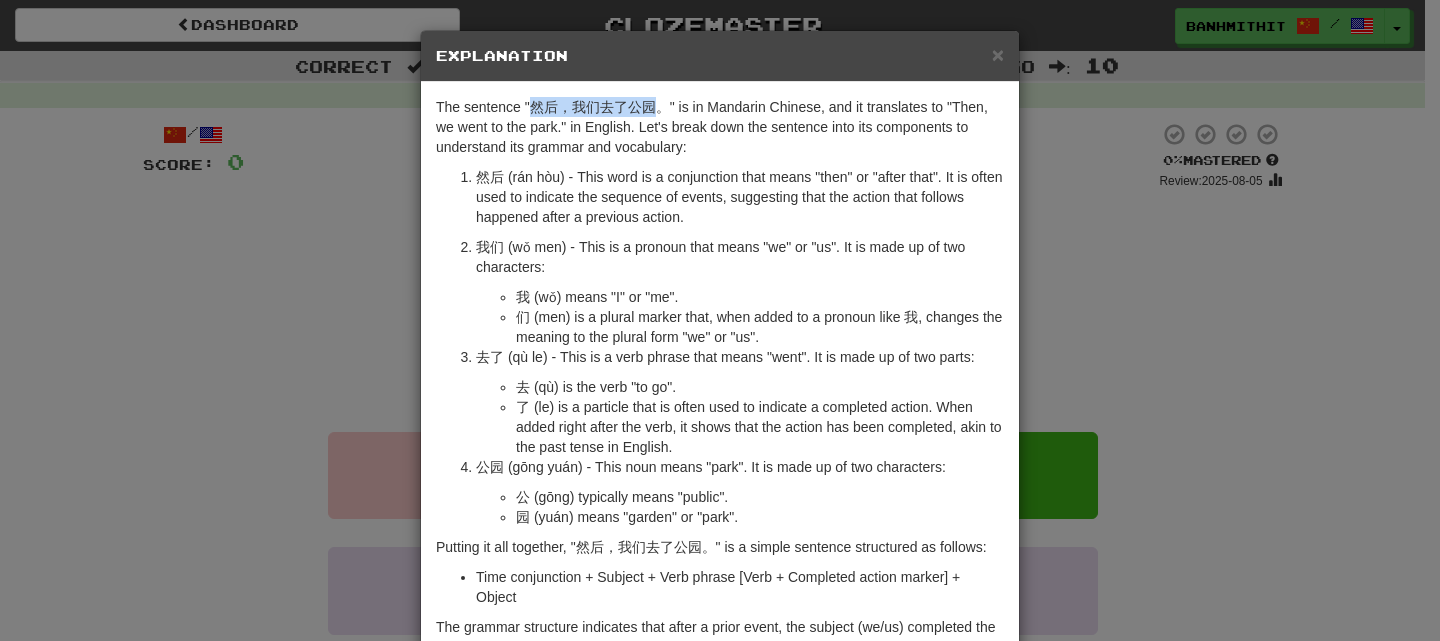 drag, startPoint x: 524, startPoint y: 107, endPoint x: 650, endPoint y: 112, distance: 126.09917 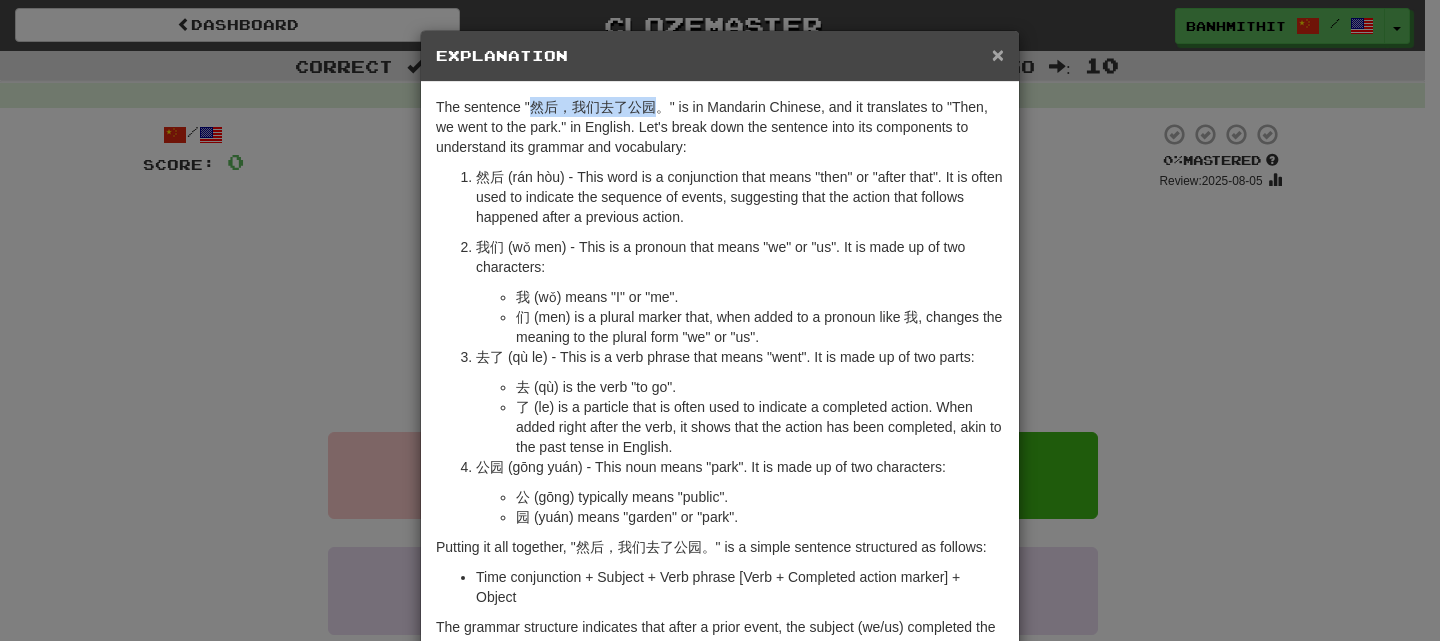 click on "×" at bounding box center (998, 54) 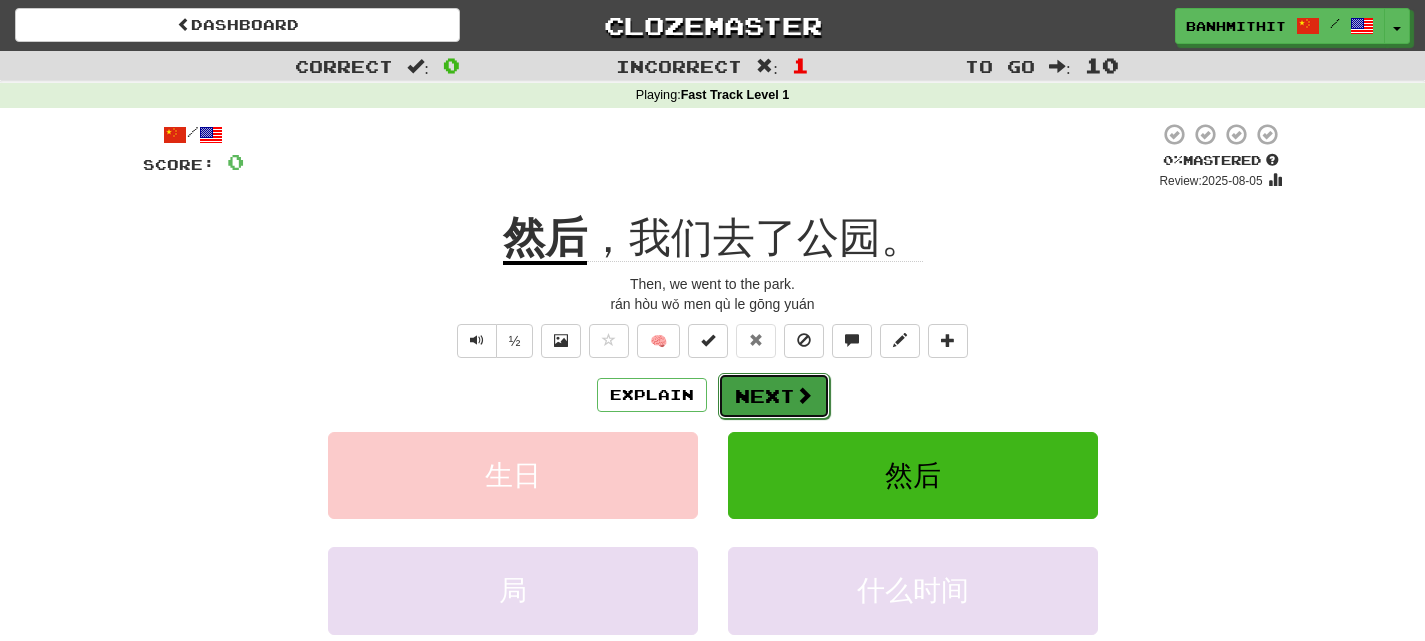 click on "Next" at bounding box center [774, 396] 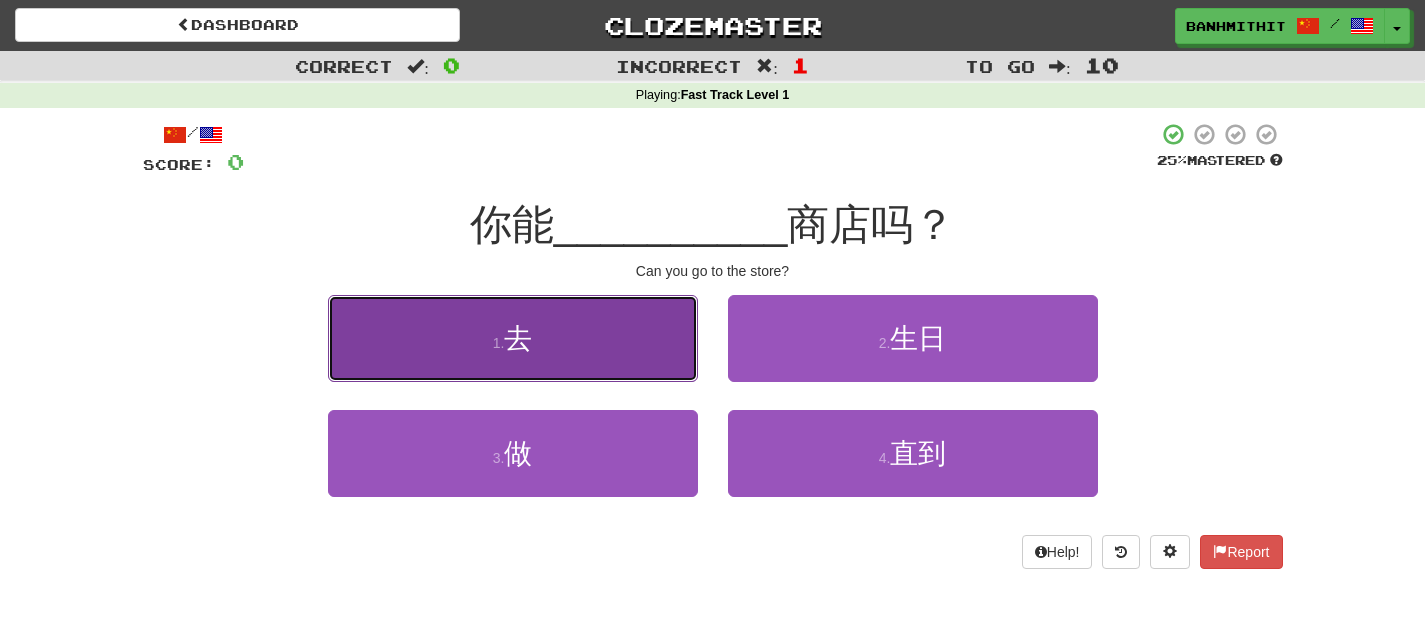 click on "1 .  去" at bounding box center (513, 338) 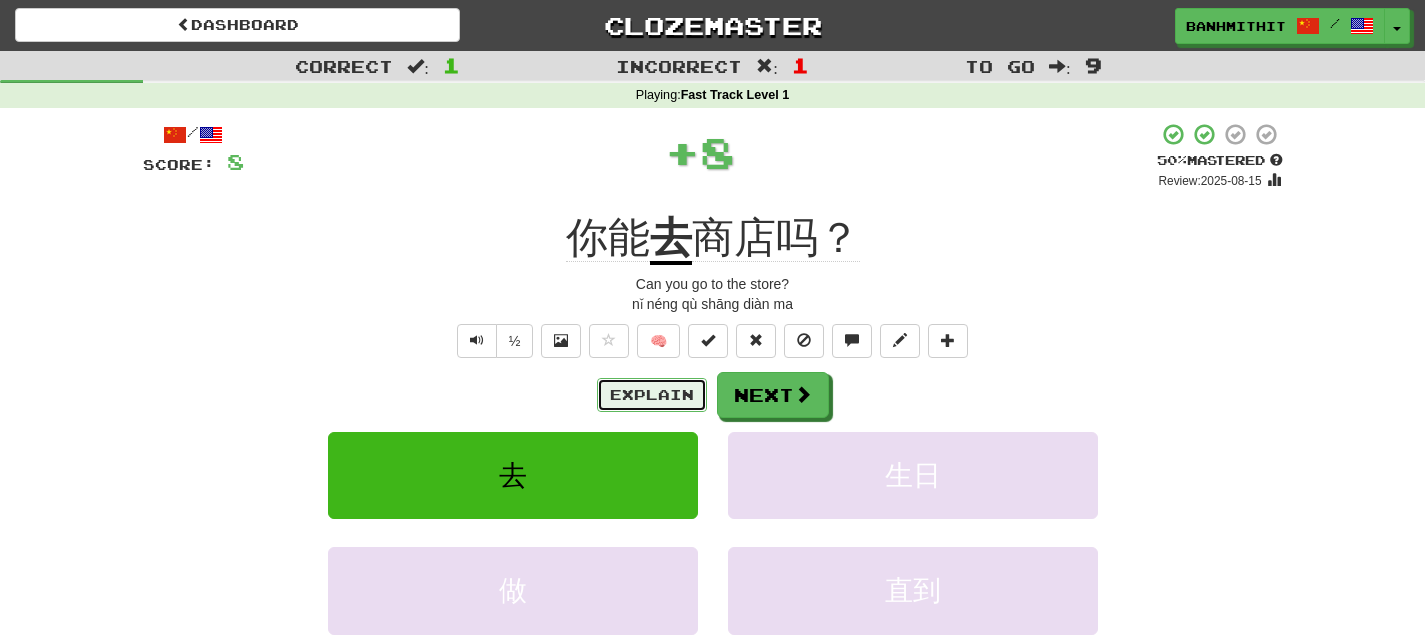click on "Explain" at bounding box center (652, 395) 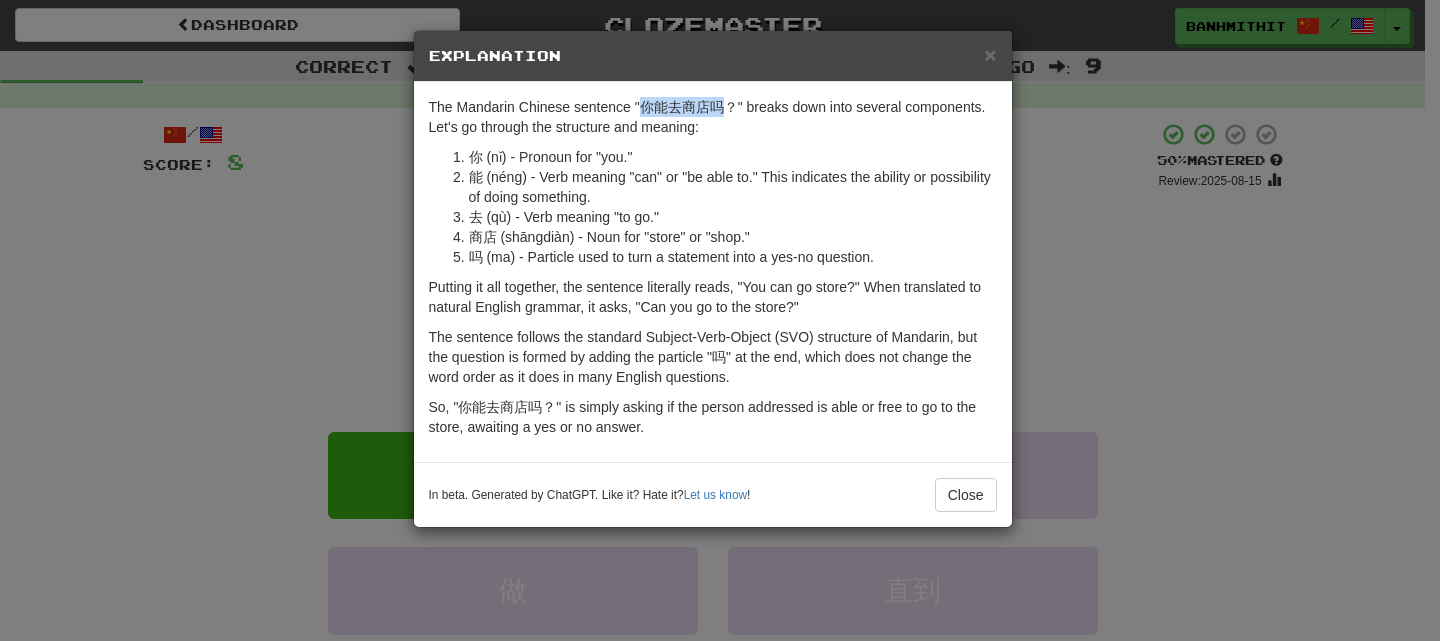drag, startPoint x: 639, startPoint y: 108, endPoint x: 724, endPoint y: 107, distance: 85.00588 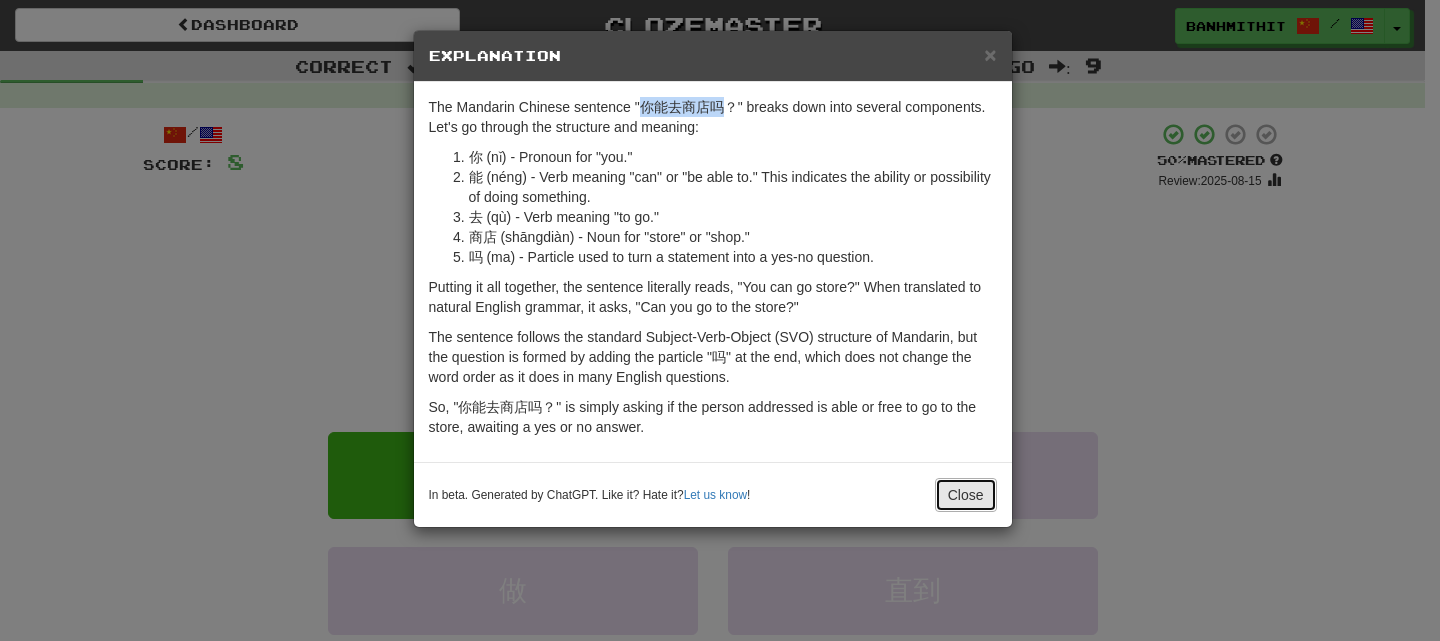 click on "Close" at bounding box center [966, 495] 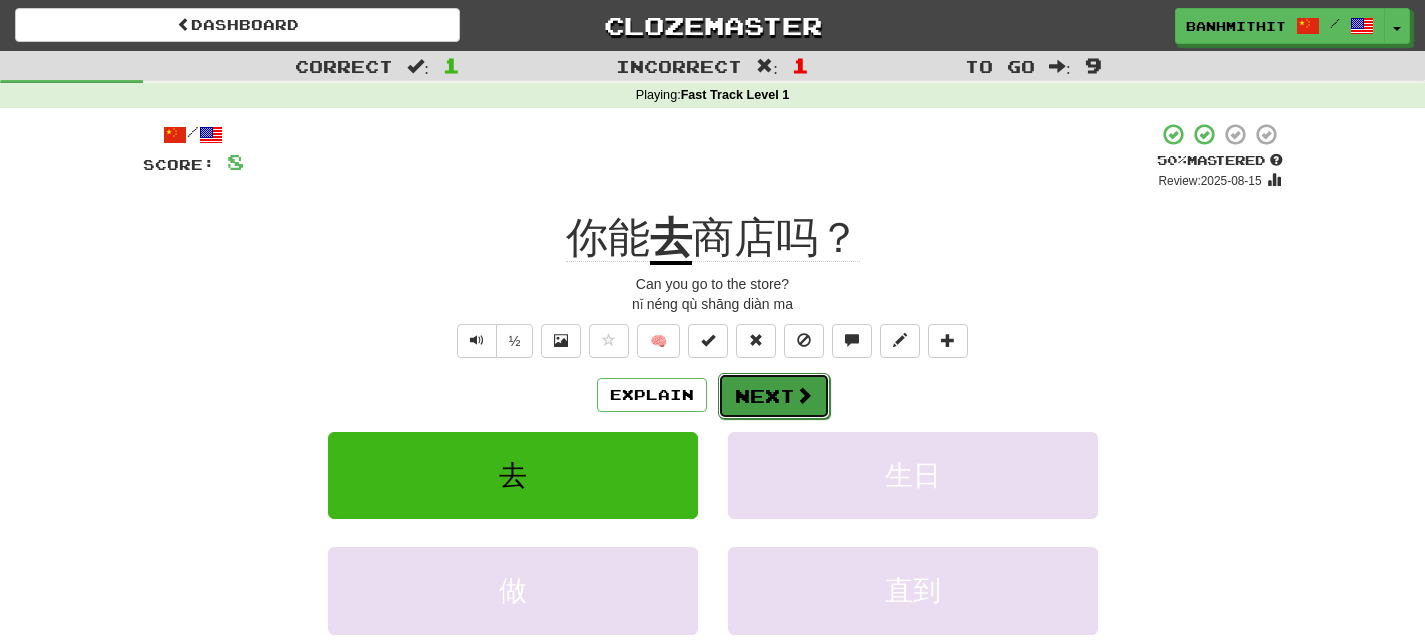 click on "Next" at bounding box center [774, 396] 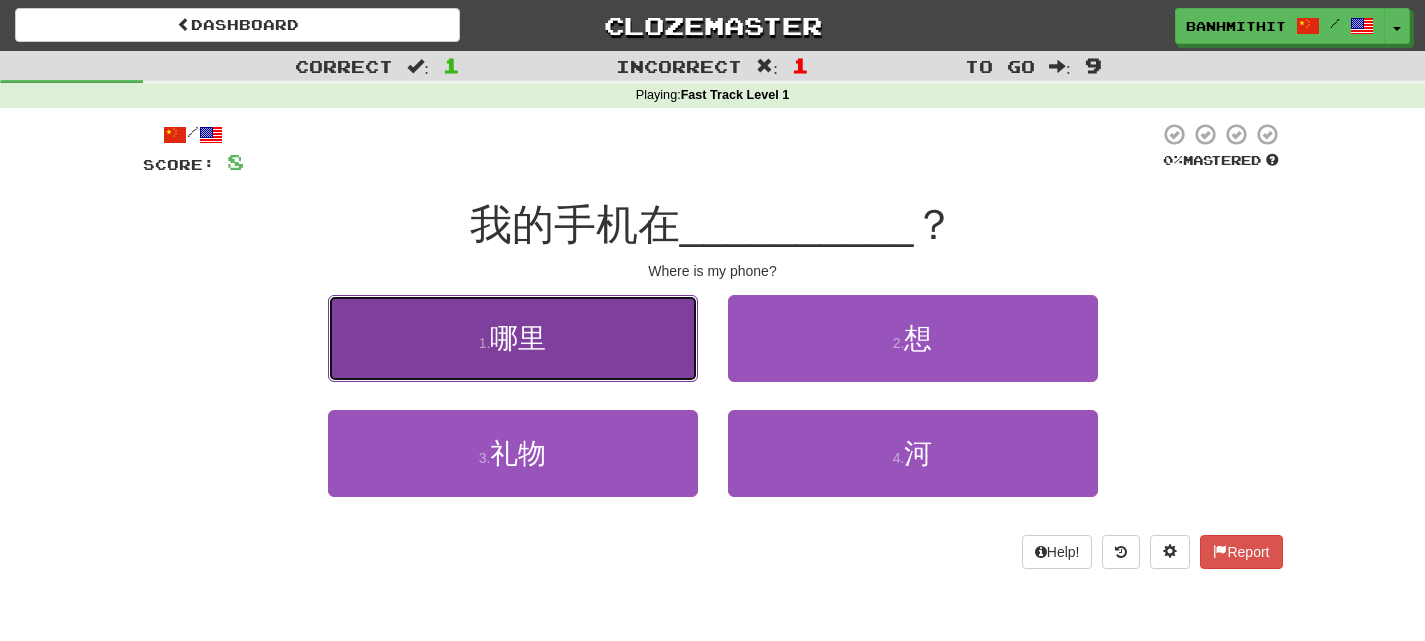 click on "1 .  哪里" at bounding box center (513, 338) 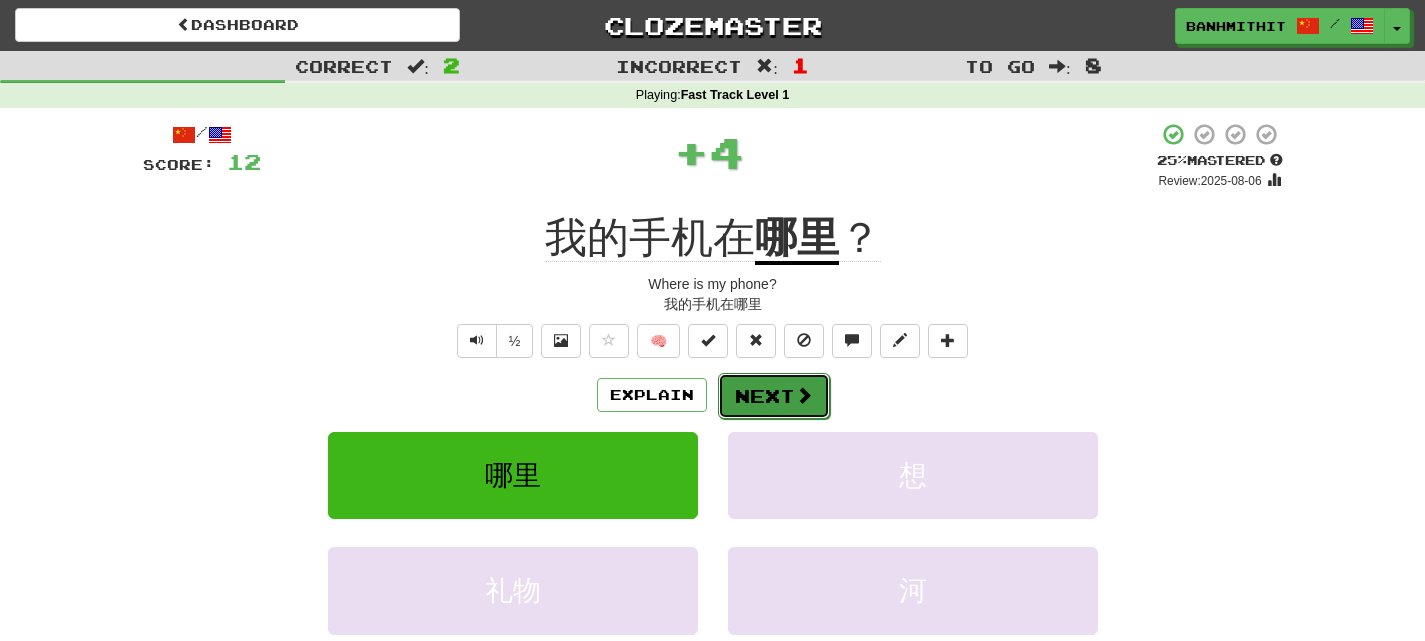 click on "Next" at bounding box center [774, 396] 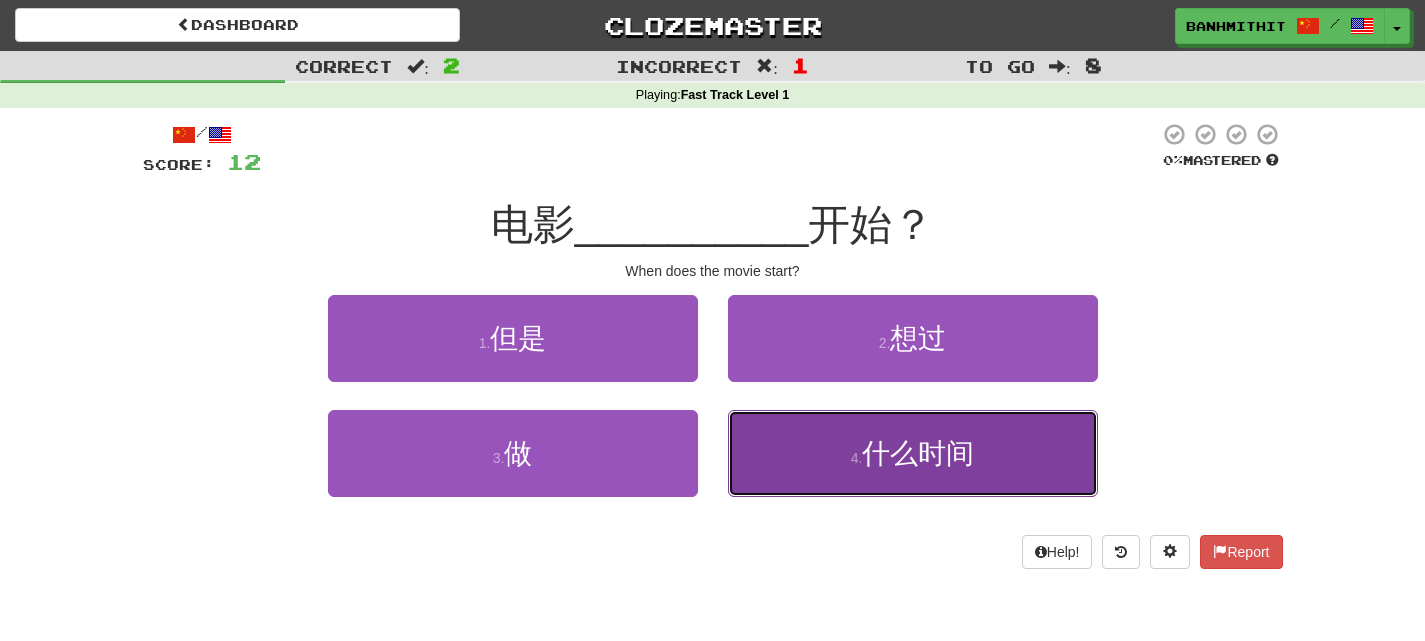 click on "什么时间" at bounding box center [918, 453] 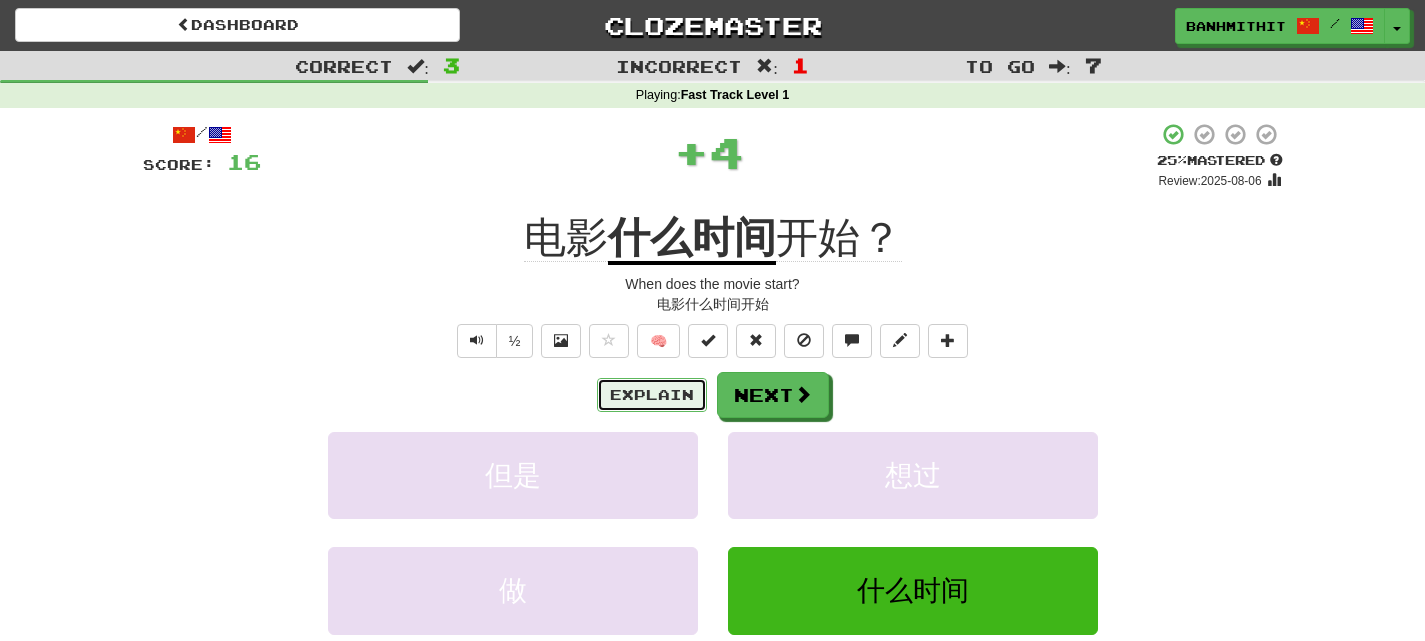 click on "Explain" at bounding box center (652, 395) 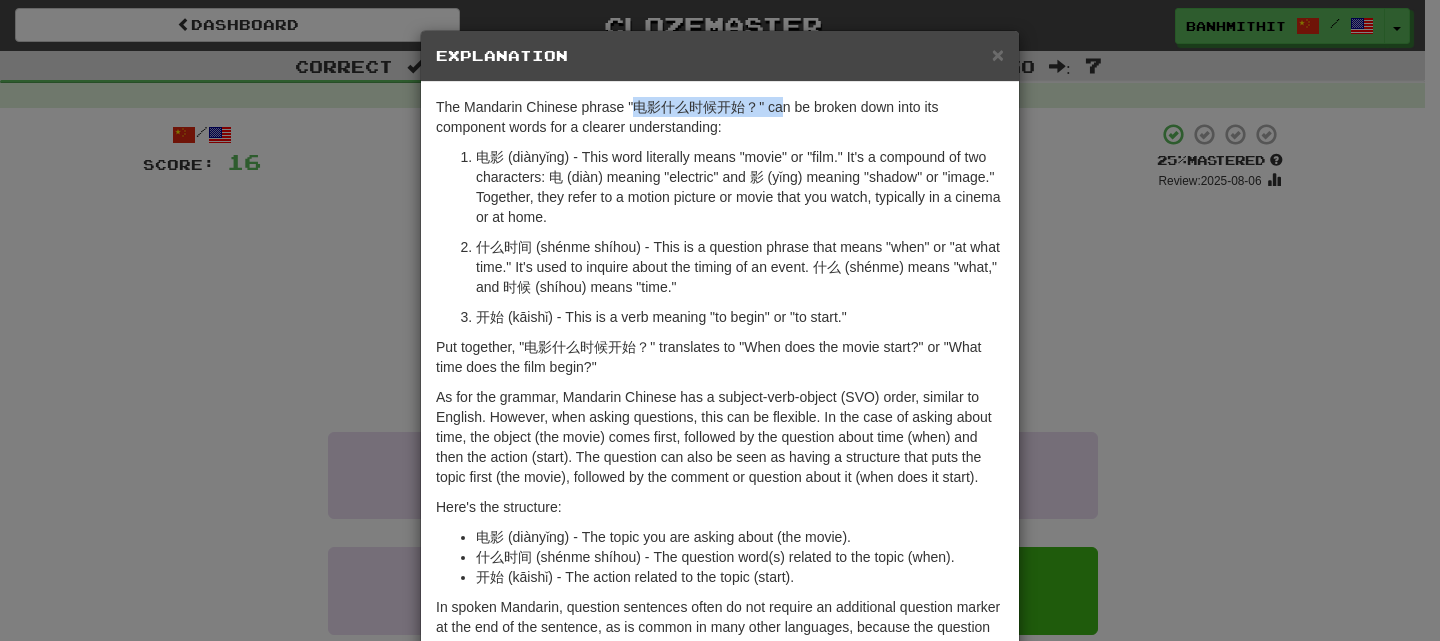 drag, startPoint x: 629, startPoint y: 106, endPoint x: 773, endPoint y: 105, distance: 144.00348 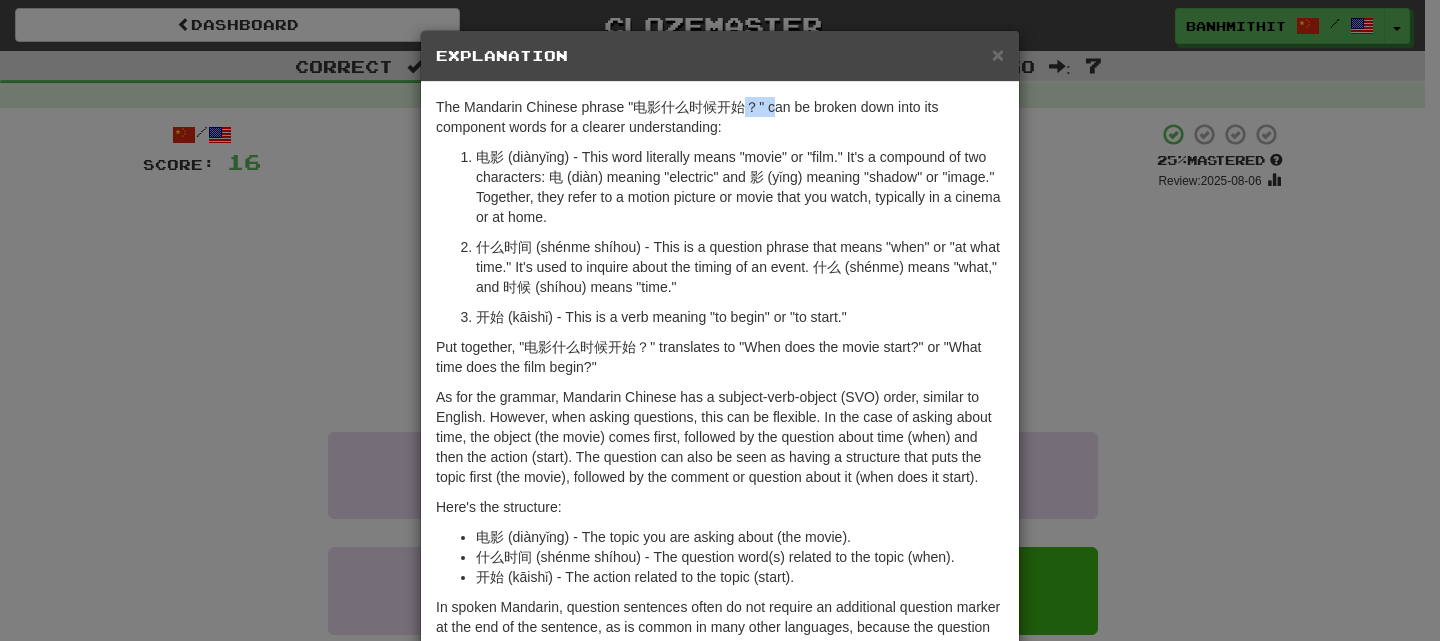drag, startPoint x: 751, startPoint y: 103, endPoint x: 737, endPoint y: 102, distance: 14.035668 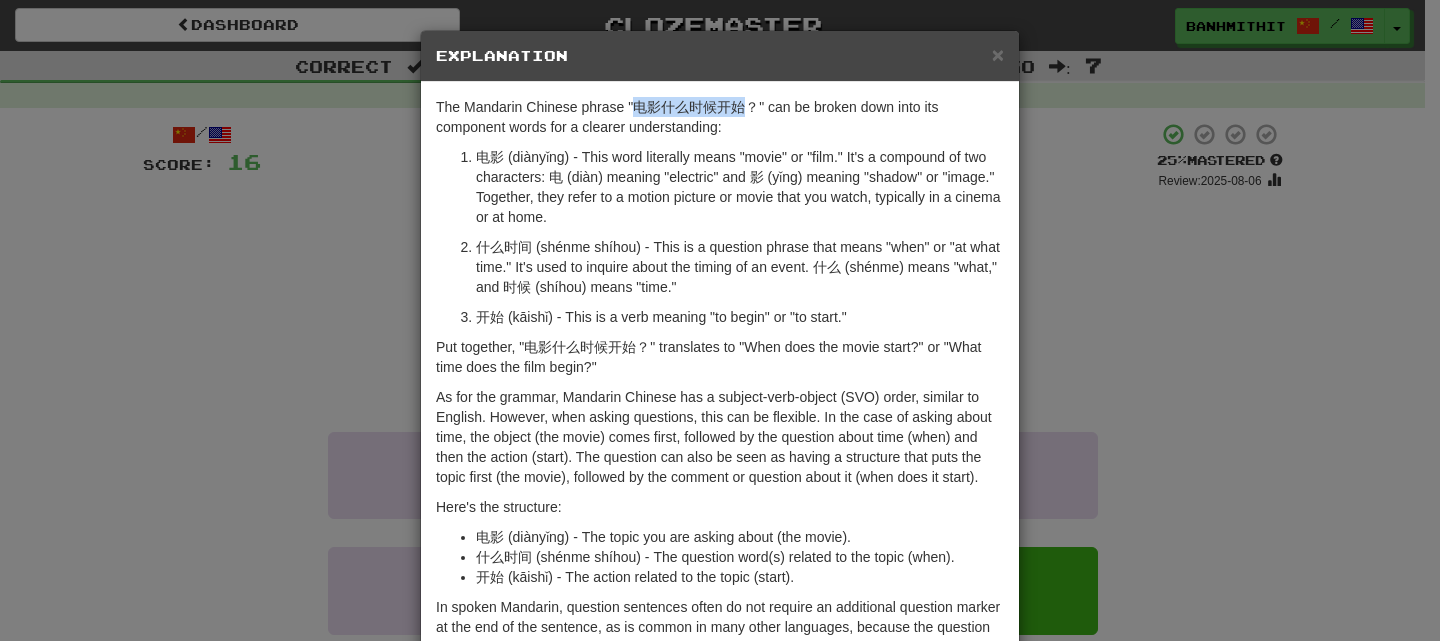 drag, startPoint x: 631, startPoint y: 106, endPoint x: 736, endPoint y: 106, distance: 105 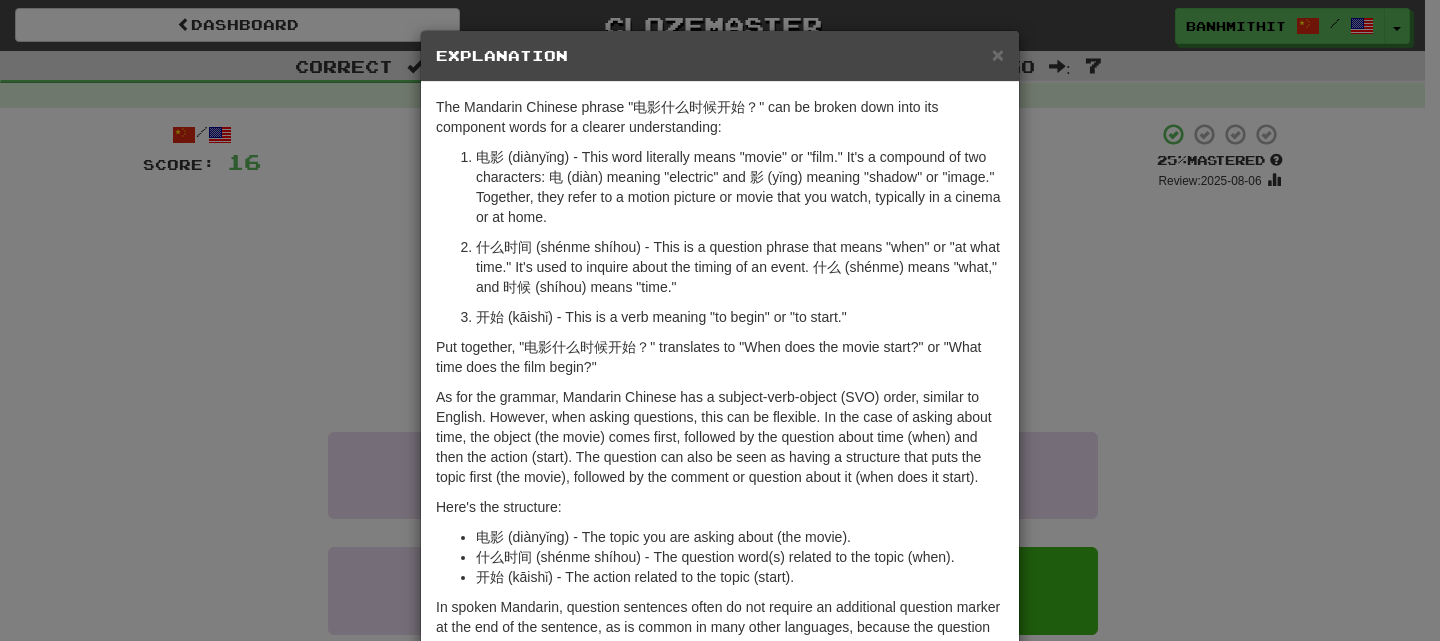click on "× Explanation The Mandarin Chinese phrase "电影什么时候开始？" can be broken down into its component words for a clearer understanding:
电影 (diànyǐng) - This word literally means "movie" or "film." It's a compound of two characters: 电 (diàn) meaning "electric" and 影 (yǐng) meaning "shadow" or "image." Together, they refer to a motion picture or movie that you watch, typically in a cinema or at home.
什么时候 (shénme shíhou) - This is a question phrase that means "when" or "at what time." It's used to inquire about the timing of an event. 什么 (shénme) means "what," and 时候 (shíhou) means "time."
开始 (kāishǐ) - This is a verb meaning "to begin" or "to start."
Put together, "电影什么时候开始？" translates to "When does the movie start?" or "What time does the film begin?"
Here's the structure:
电影 (diànyǐng) - The topic you are asking about (the movie).
开始 (kāishǐ) - The action related to the topic (start).
!" at bounding box center [720, 320] 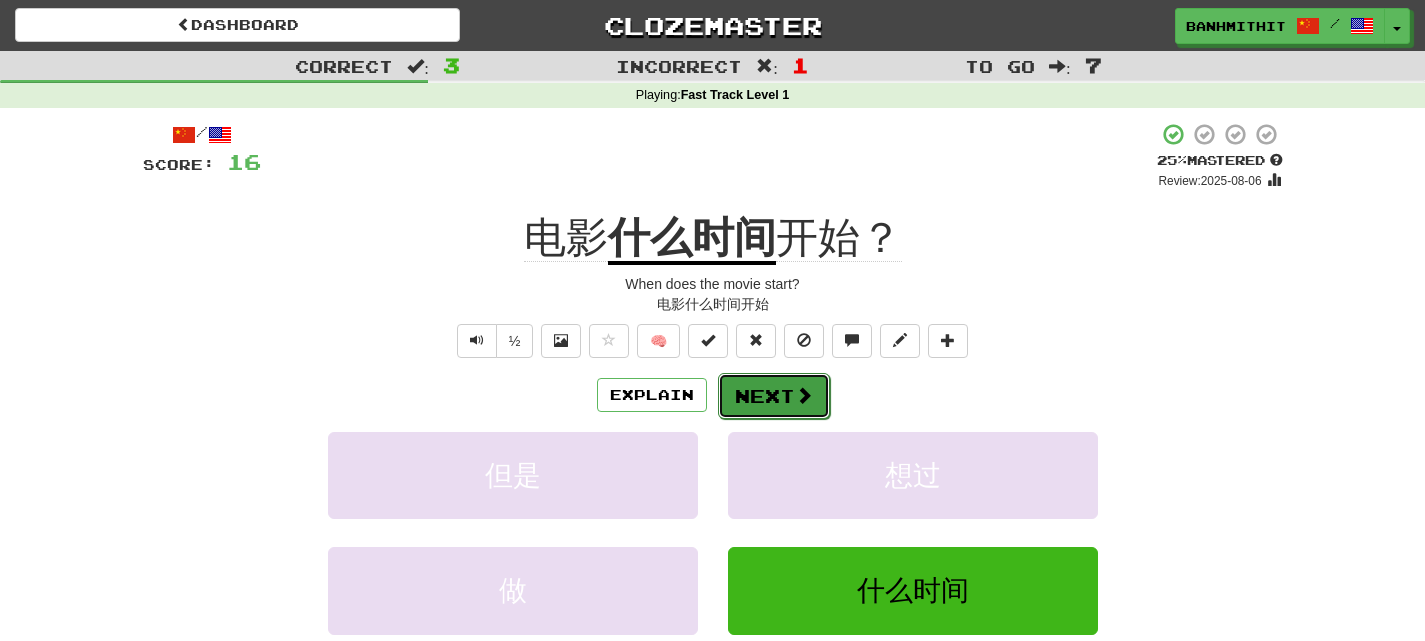 click on "Next" at bounding box center (774, 396) 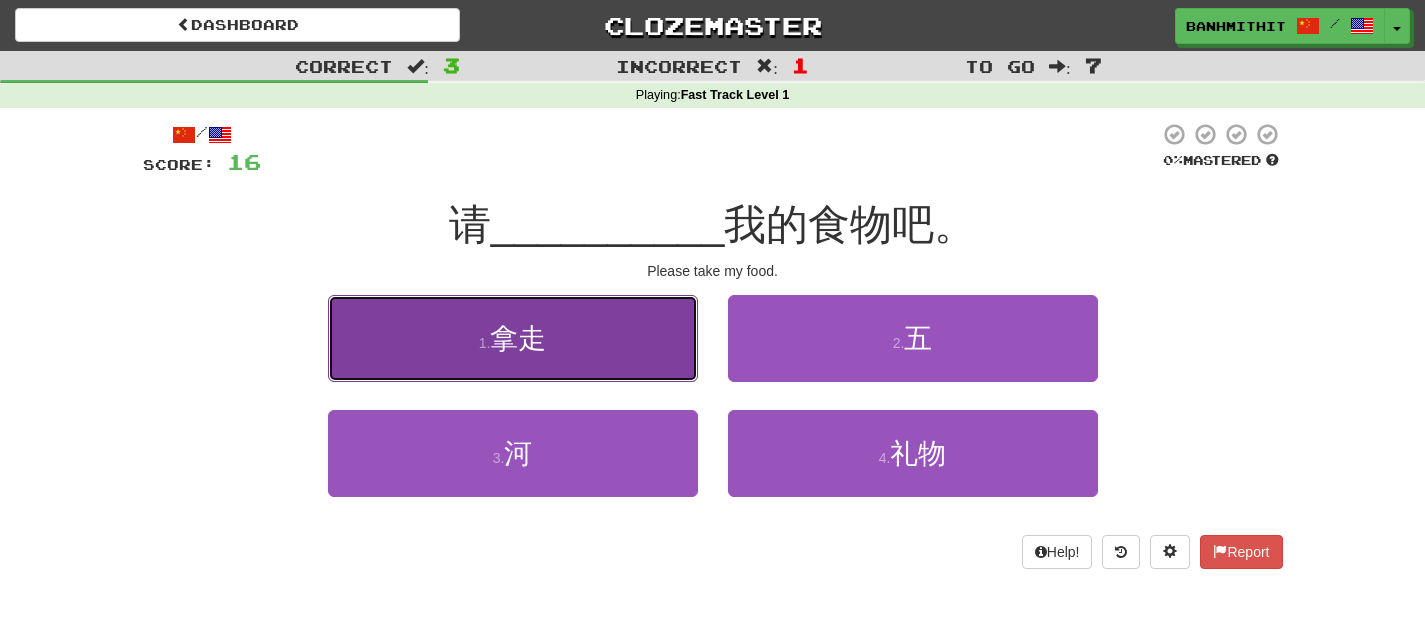 click on "1 .  拿走" at bounding box center [513, 338] 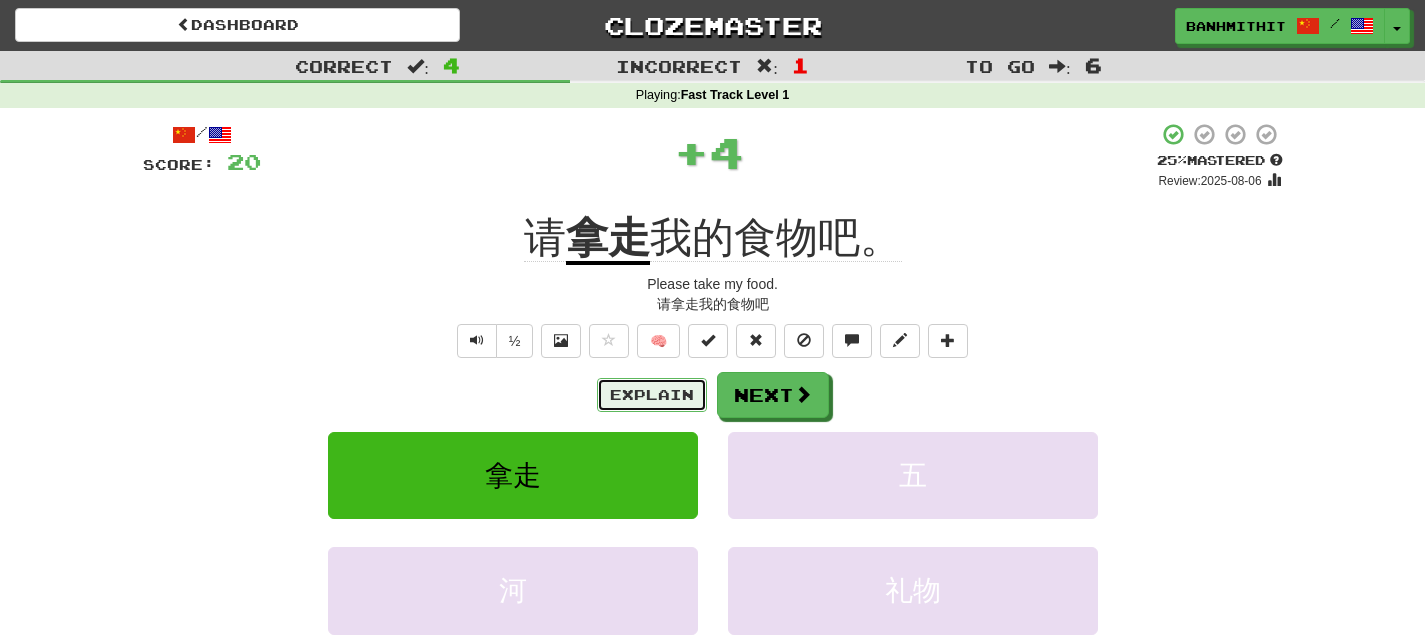 click on "Explain" at bounding box center [652, 395] 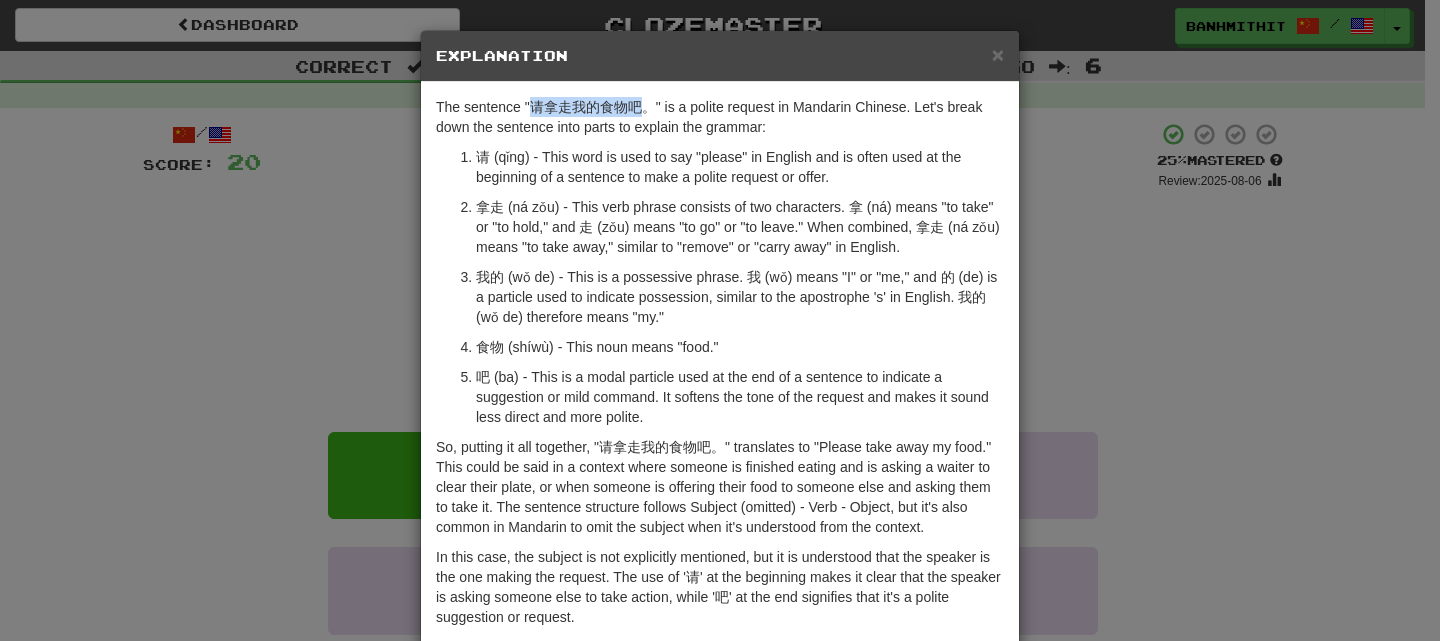 drag, startPoint x: 598, startPoint y: 104, endPoint x: 635, endPoint y: 104, distance: 37 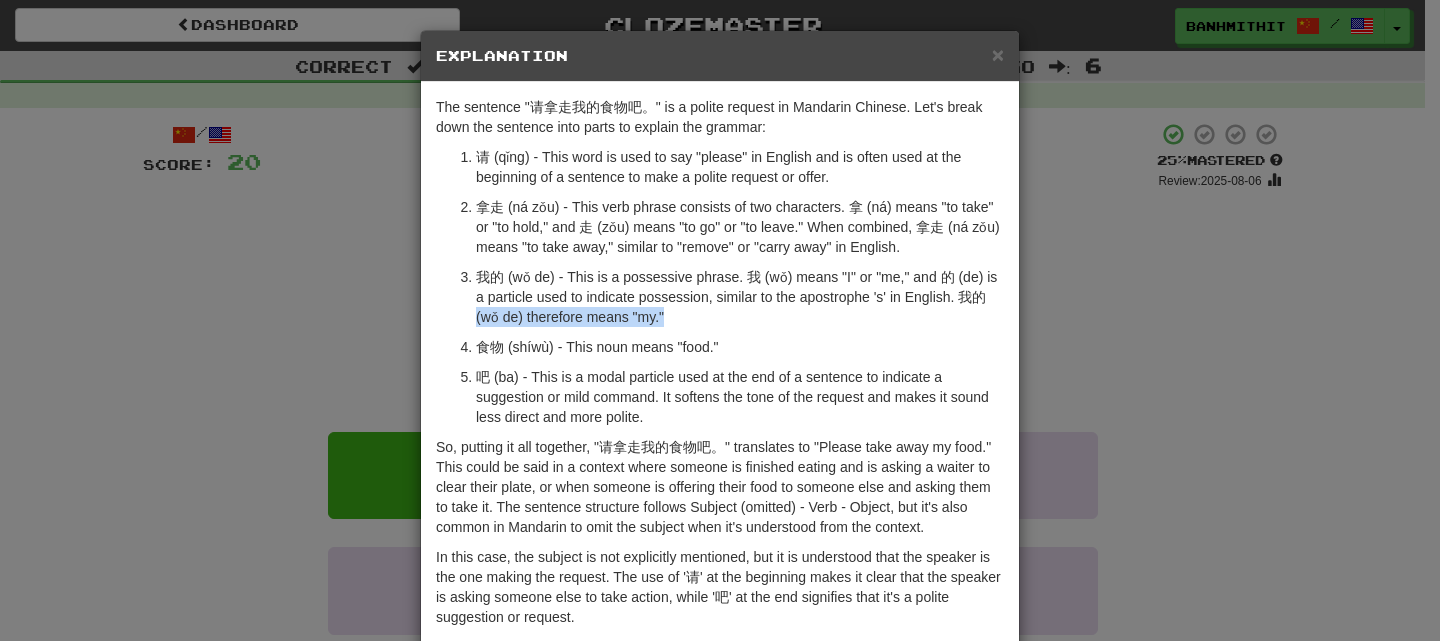 click on "× Explanation The sentence "请拿走我的食物吧。" is a polite request in Mandarin Chinese. Let's break down the sentence into parts to explain the grammar:
请 (qǐng) - This word is used to say "please" in English and is often used at the beginning of a sentence to make a polite request or offer.
拿走 (ná zǒu) - This verb phrase consists of two characters. 拿 (ná) means "to take" or "to hold," and 走 (zǒu) means "to go" or "to leave." When combined, 拿走 (ná zǒu) means "to take away," similar to "remove" or "carry away" in English.
我的 (wǒ de) - This is a possessive phrase. 我 (wǒ) means "I" or "me," and 的 (de) is a particle used to indicate possession, similar to the apostrophe 's' in English. 我的 (wǒ de) therefore means "my."
食物 (shíwù) - This noun means "food."
In beta. Generated by ChatGPT. Like it? Hate it?  Let us know ! Close" at bounding box center [720, 320] 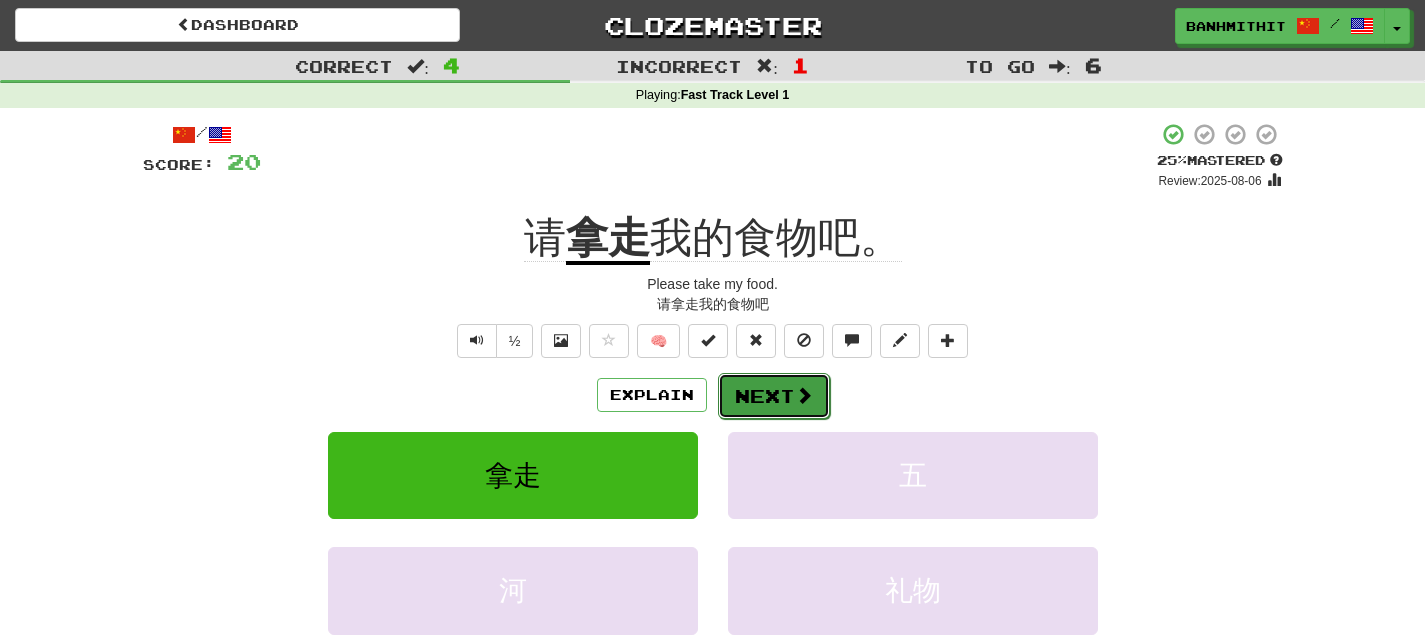 click on "Next" at bounding box center [774, 396] 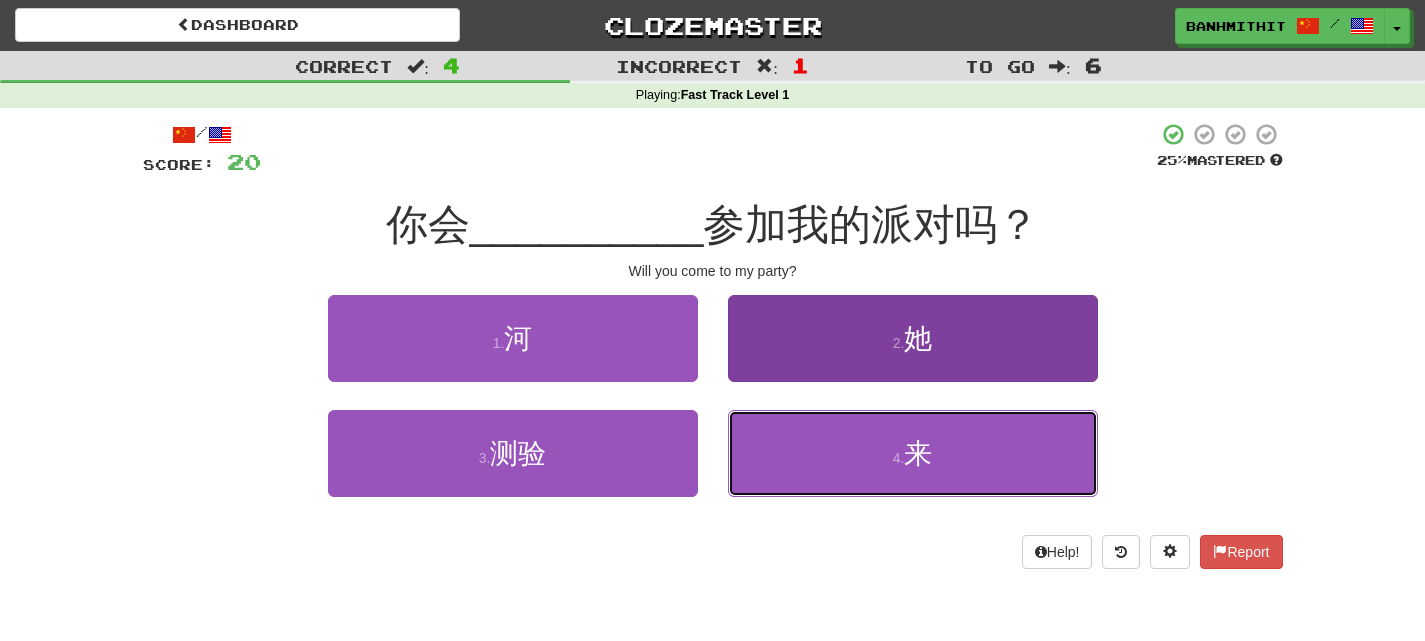 click on "4 .  来" at bounding box center (913, 453) 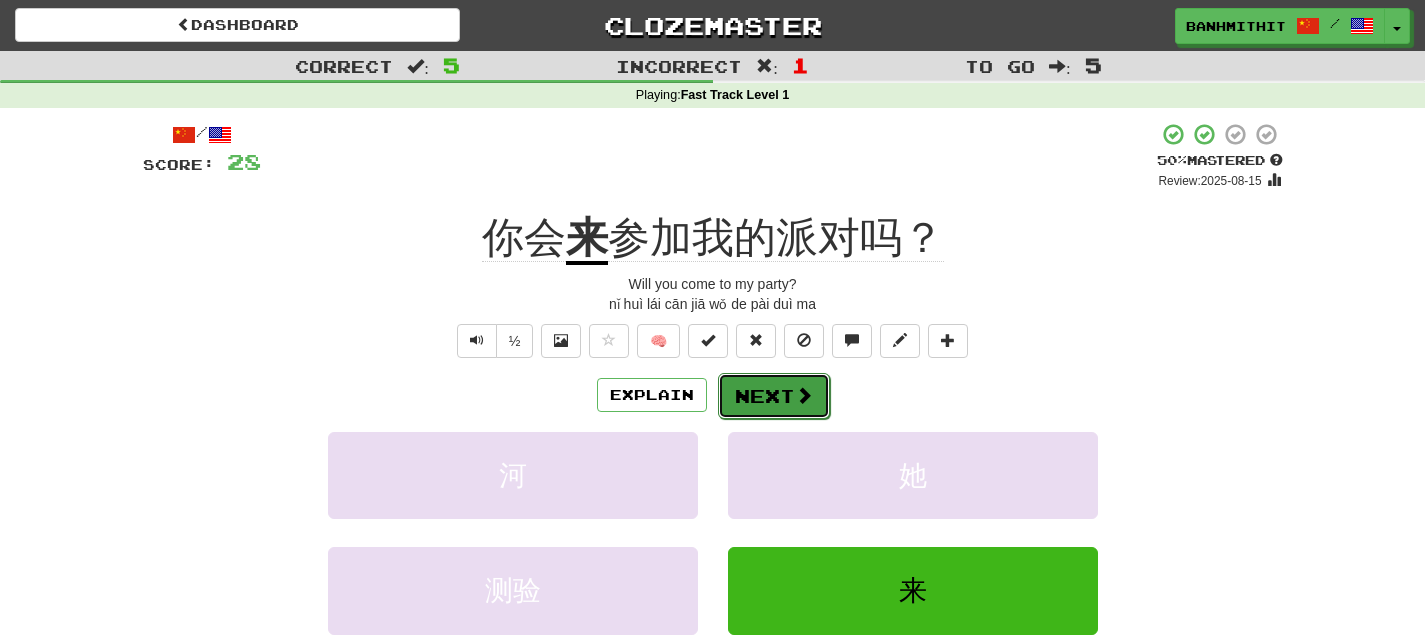 click on "Next" at bounding box center [774, 396] 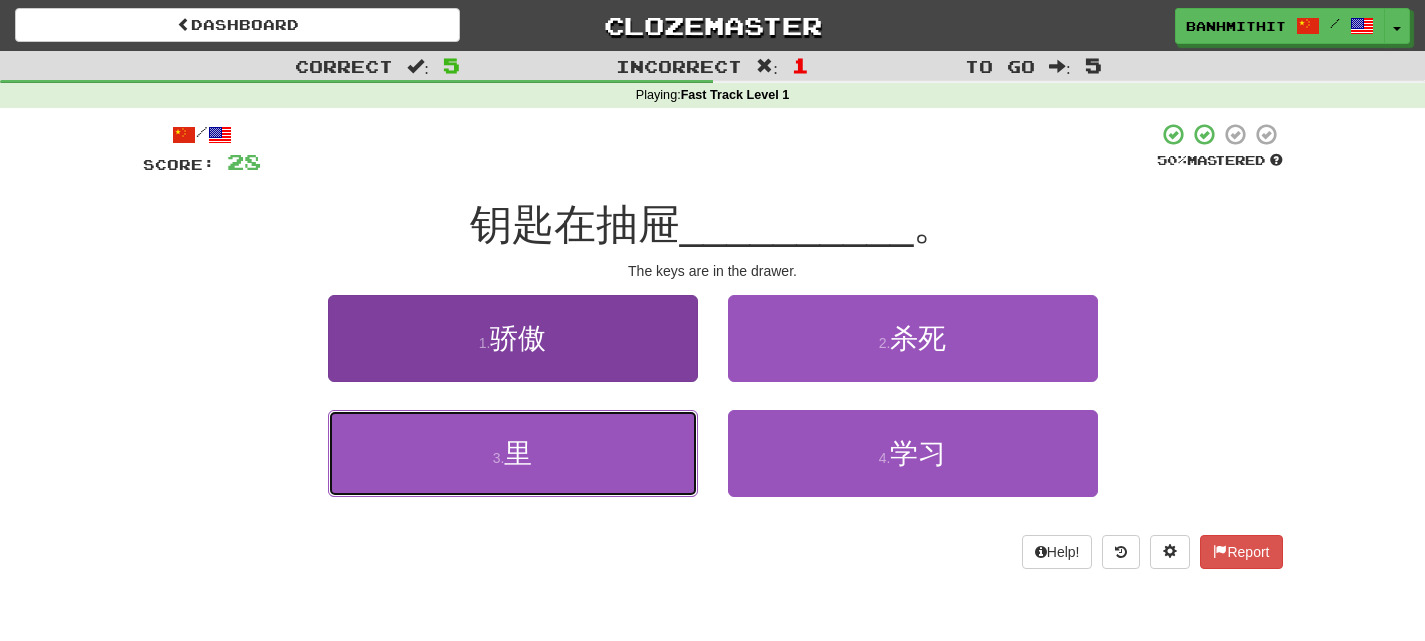 click on "3 .  里" at bounding box center [513, 453] 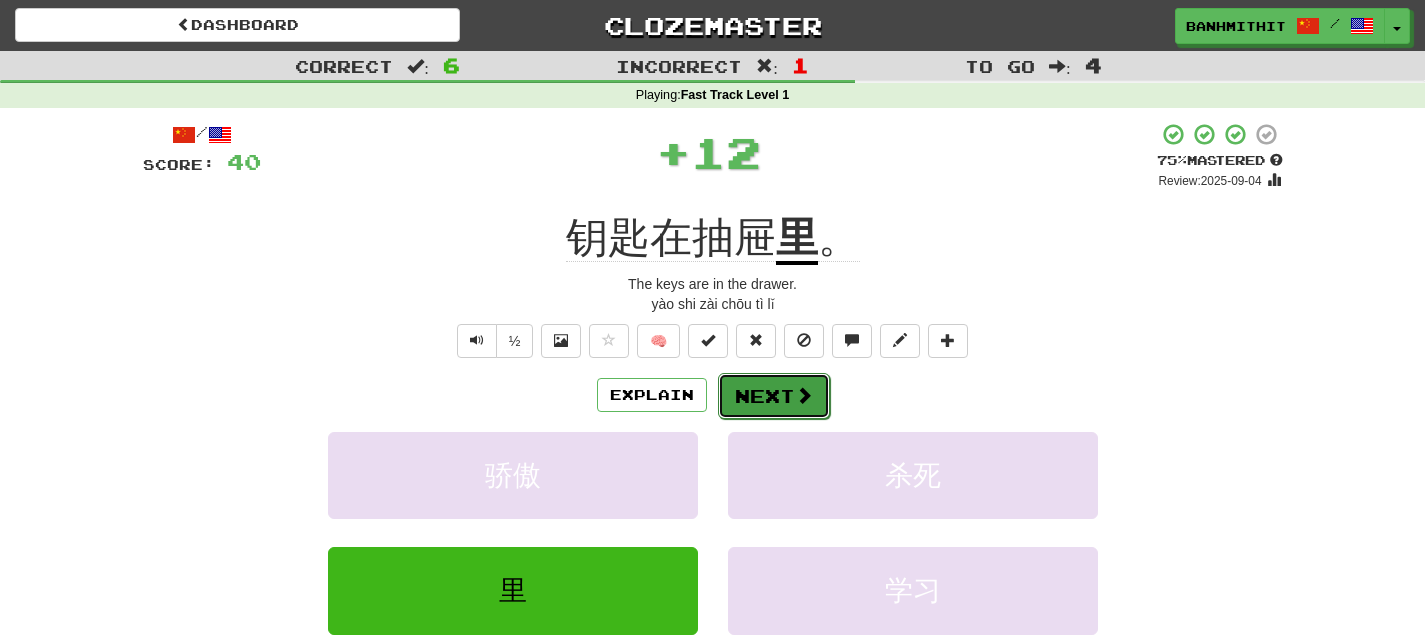 click on "Next" at bounding box center (774, 396) 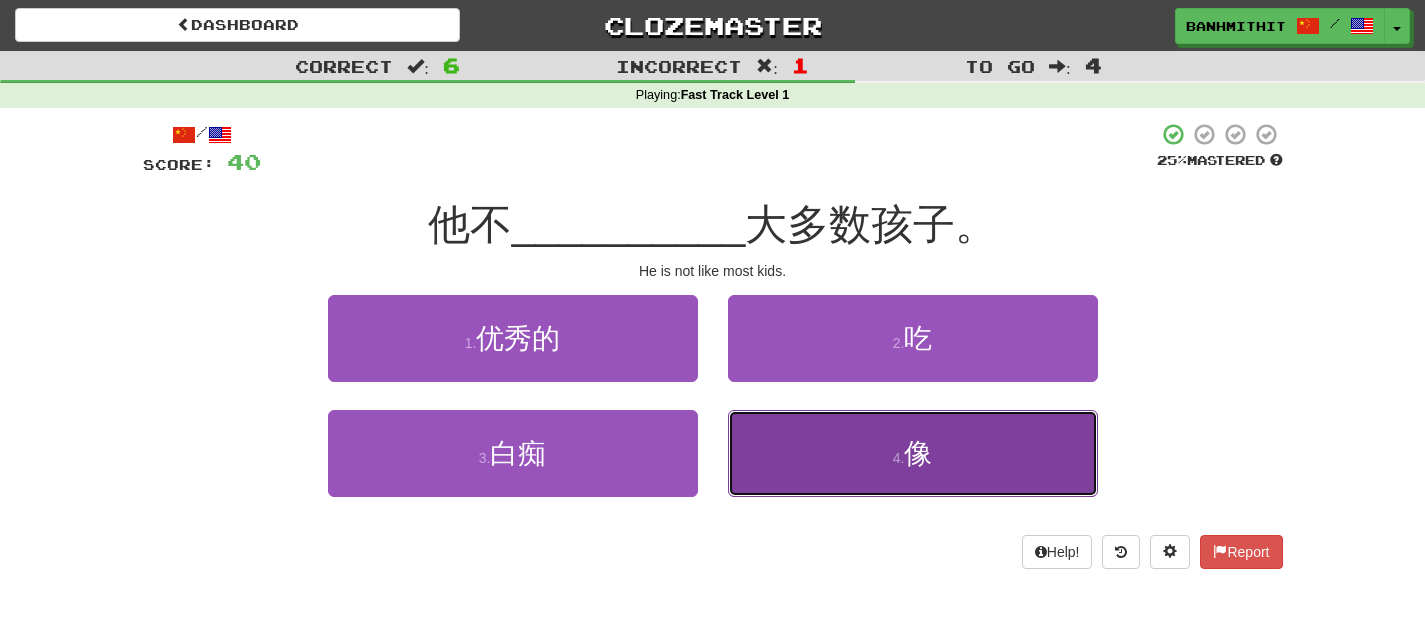 click on "4 .  像" at bounding box center (913, 453) 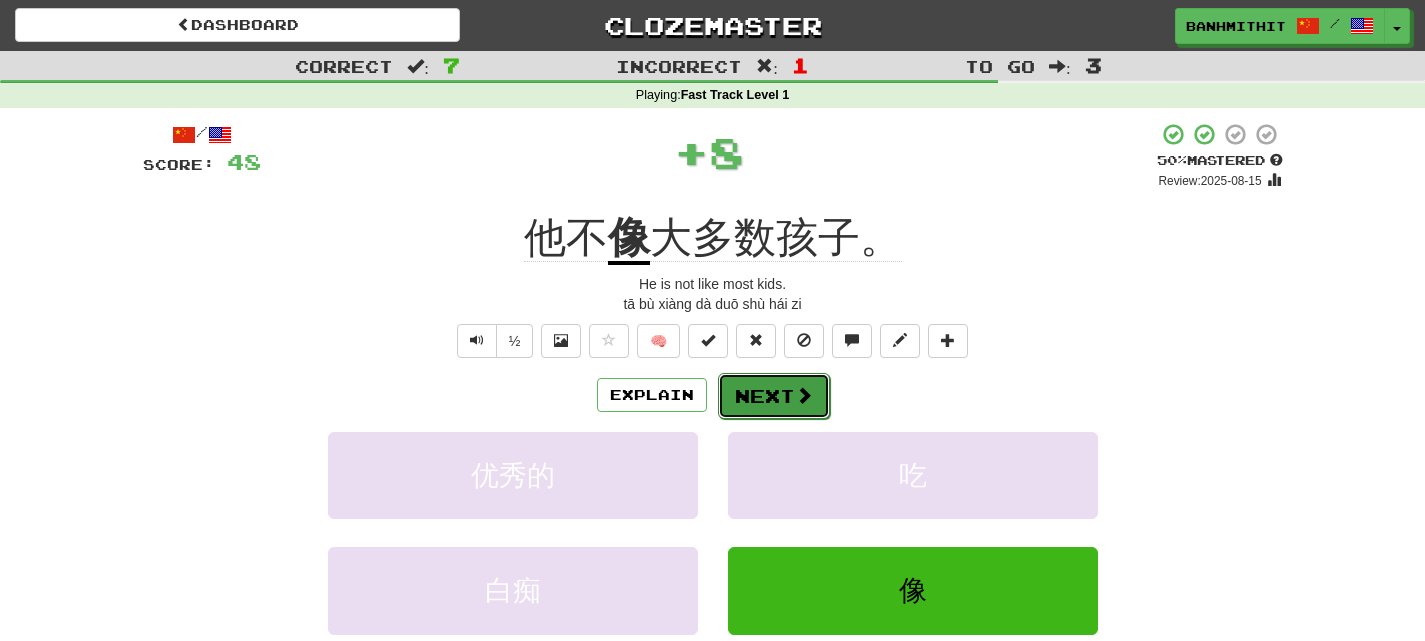 click at bounding box center (804, 395) 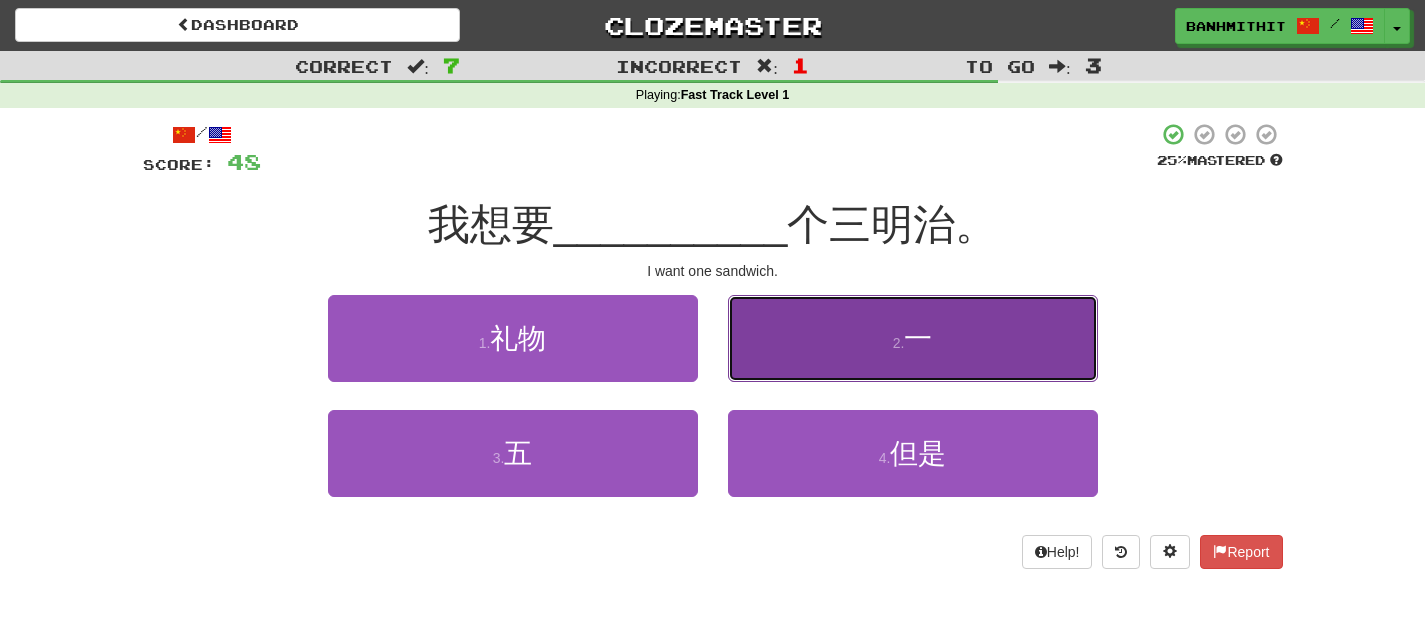 click on "2 ." at bounding box center (899, 343) 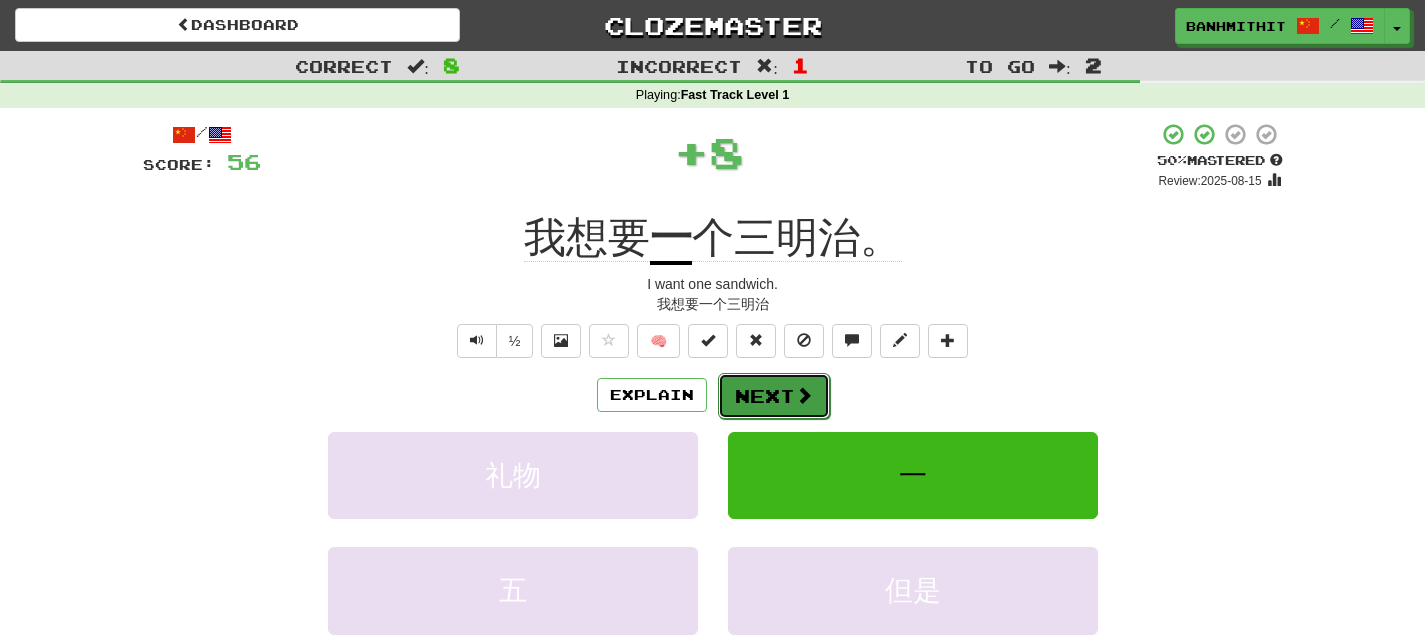 click on "Next" at bounding box center [774, 396] 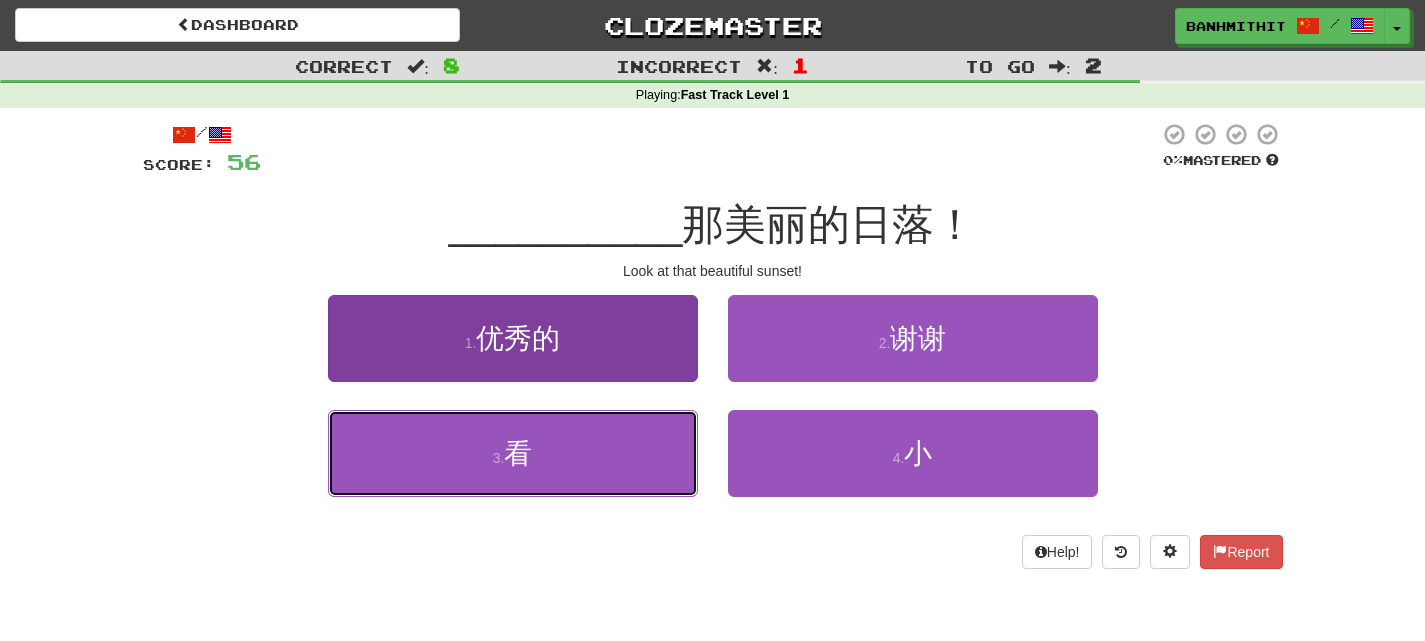 click on "3 .  看" at bounding box center (513, 453) 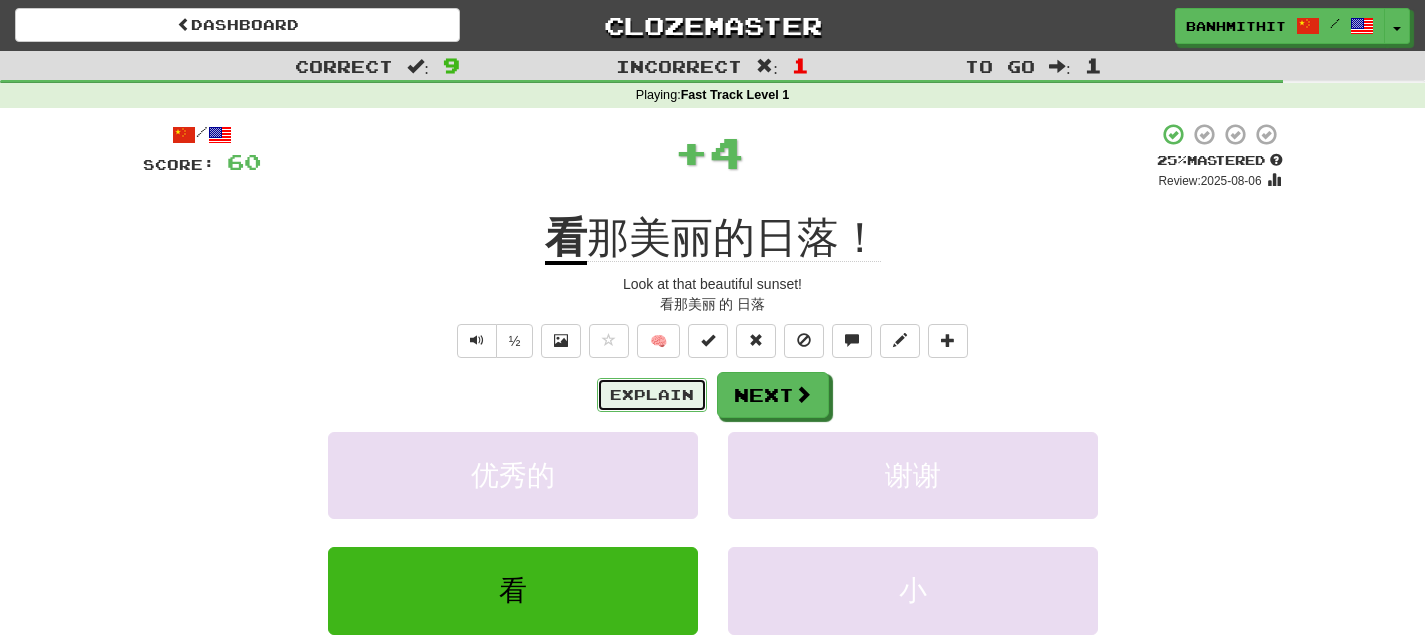 click on "Explain" at bounding box center (652, 395) 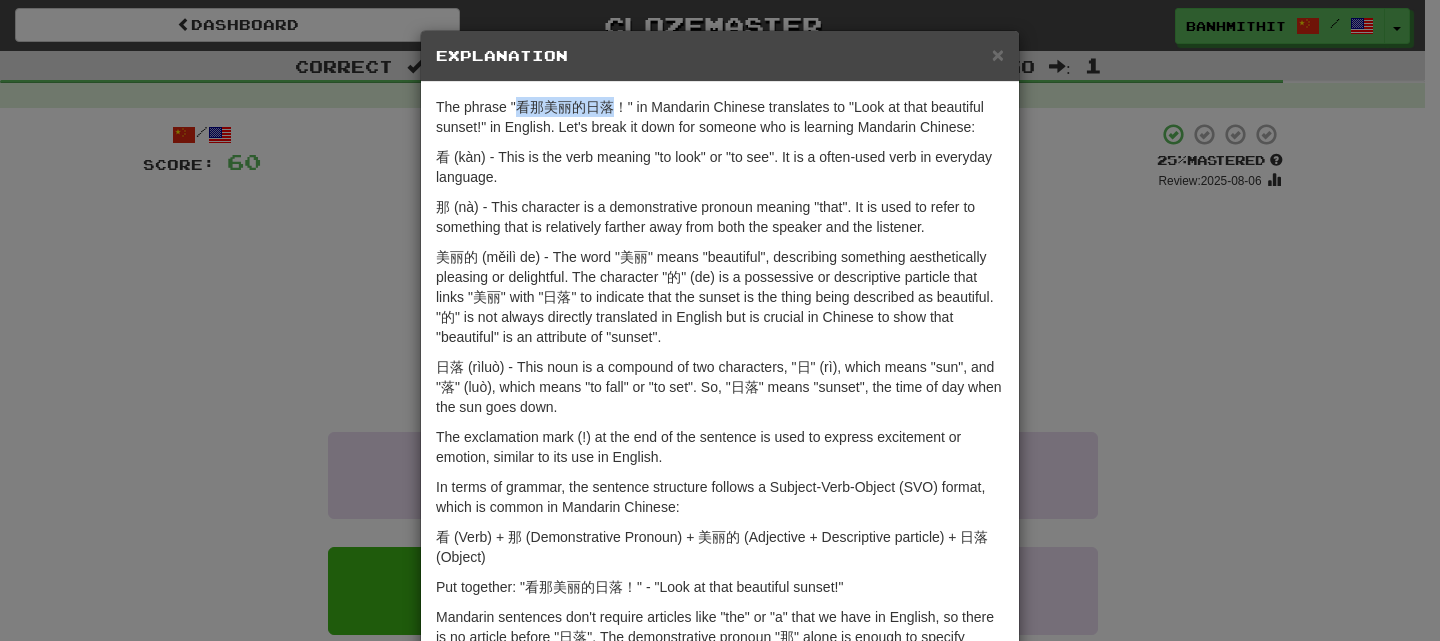 drag, startPoint x: 511, startPoint y: 107, endPoint x: 607, endPoint y: 99, distance: 96.332756 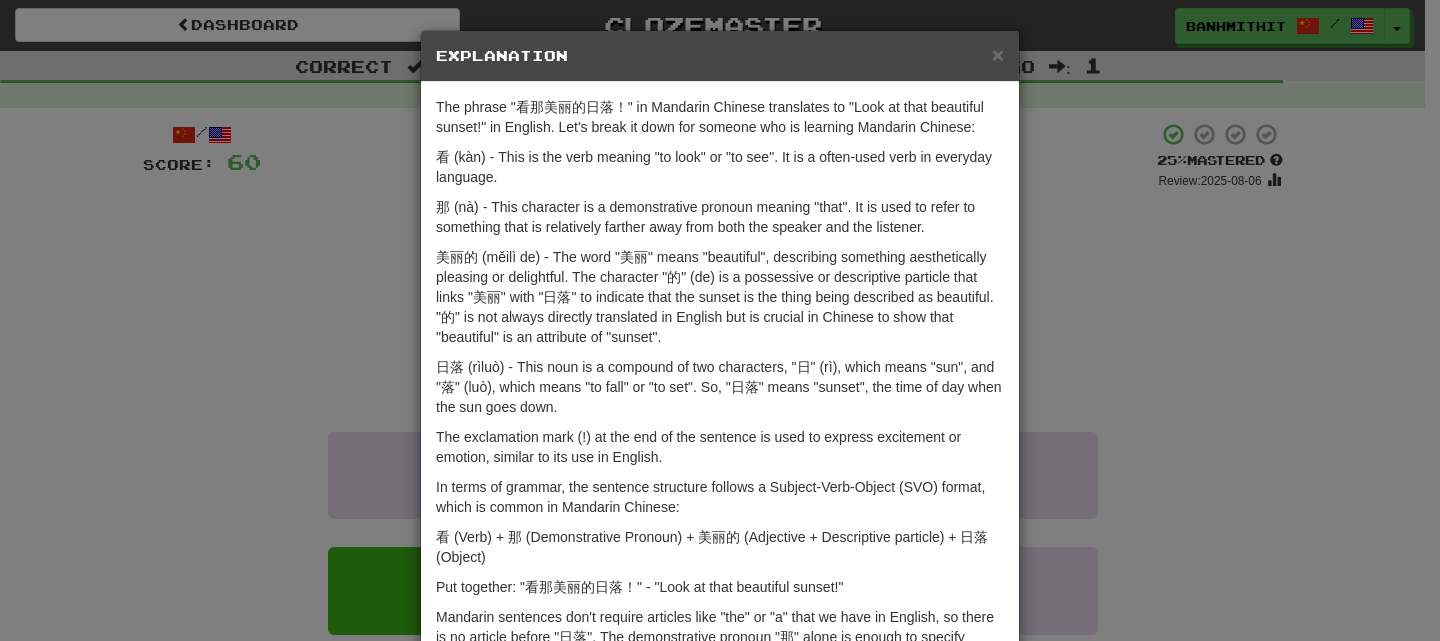 click on "× Explanation The phrase "看那美丽的日落！" in Mandarin Chinese translates to "Look at that beautiful sunset!" in English. Let's break it down for someone who is learning Mandarin Chinese:
看 (kàn) - This is the verb meaning "to look" or "to see". It is a often-used verb in everyday language.
那 (nà) - This character is a demonstrative pronoun meaning "that". It is used to refer to something that is relatively farther away from both the speaker and the listener.
美丽的 (měilì de) - The word "美丽" means "beautiful", describing something aesthetically pleasing or delightful. The character "的" (de) is a possessive or descriptive particle that links "美丽" with "日落" to indicate that the sunset is the thing being described as beautiful. "的" is not always directly translated in English but is crucial in Chinese to show that "beautiful" is an attribute of "sunset".
看 (Verb) + 那 (Demonstrative Pronoun) + 美丽的 (Adjective + Descriptive particle) + 日落 (Object)" at bounding box center (720, 320) 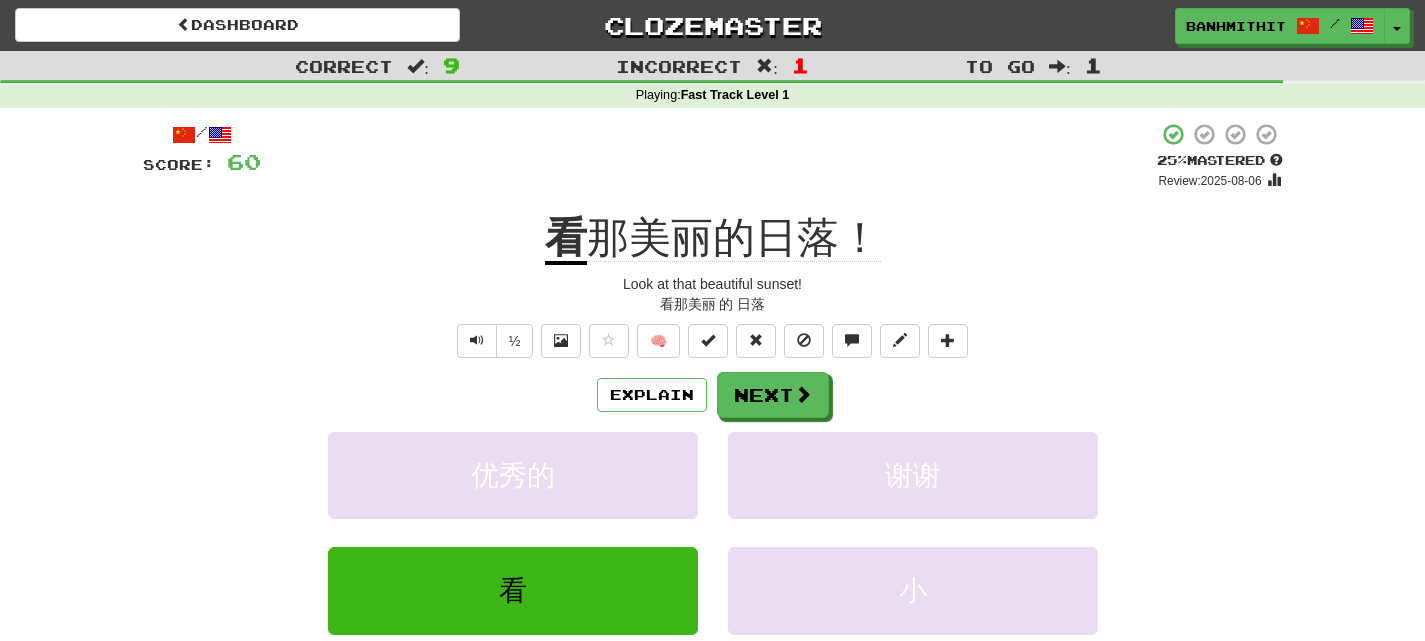click on "Explain Next 优秀的 谢谢 看 小 Learn more: 优秀的 谢谢 看 小" at bounding box center [713, 532] 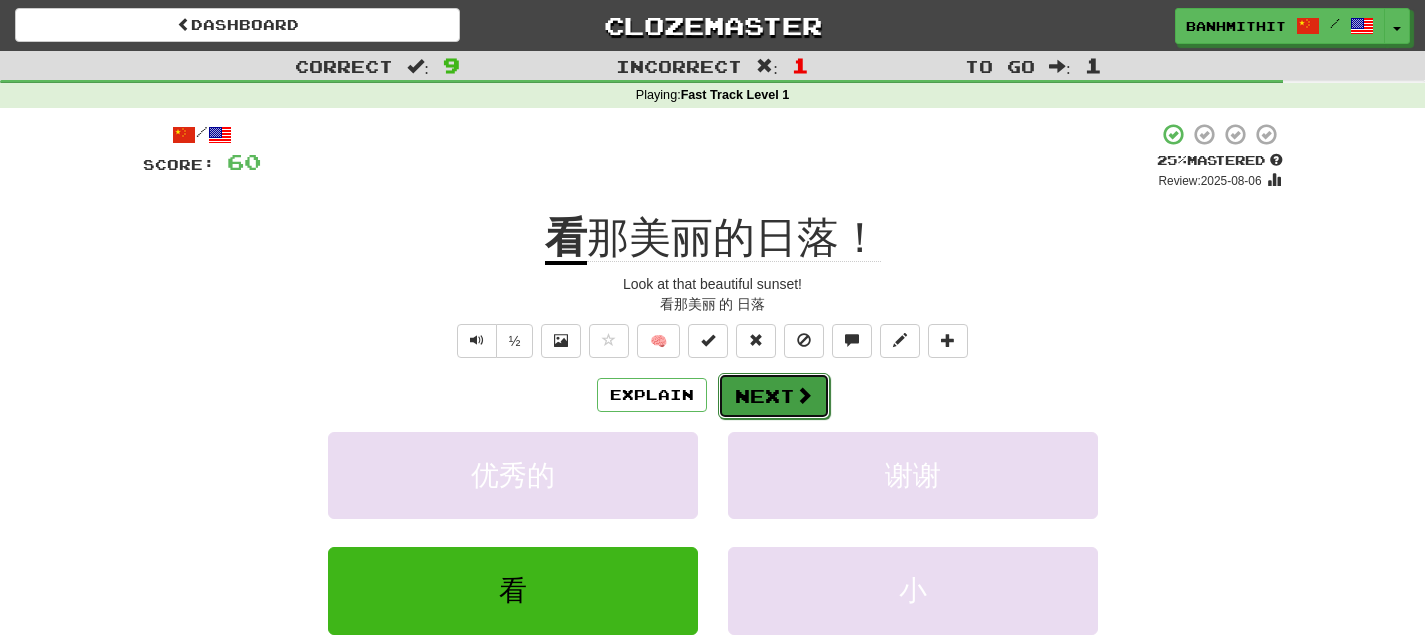 click at bounding box center [804, 395] 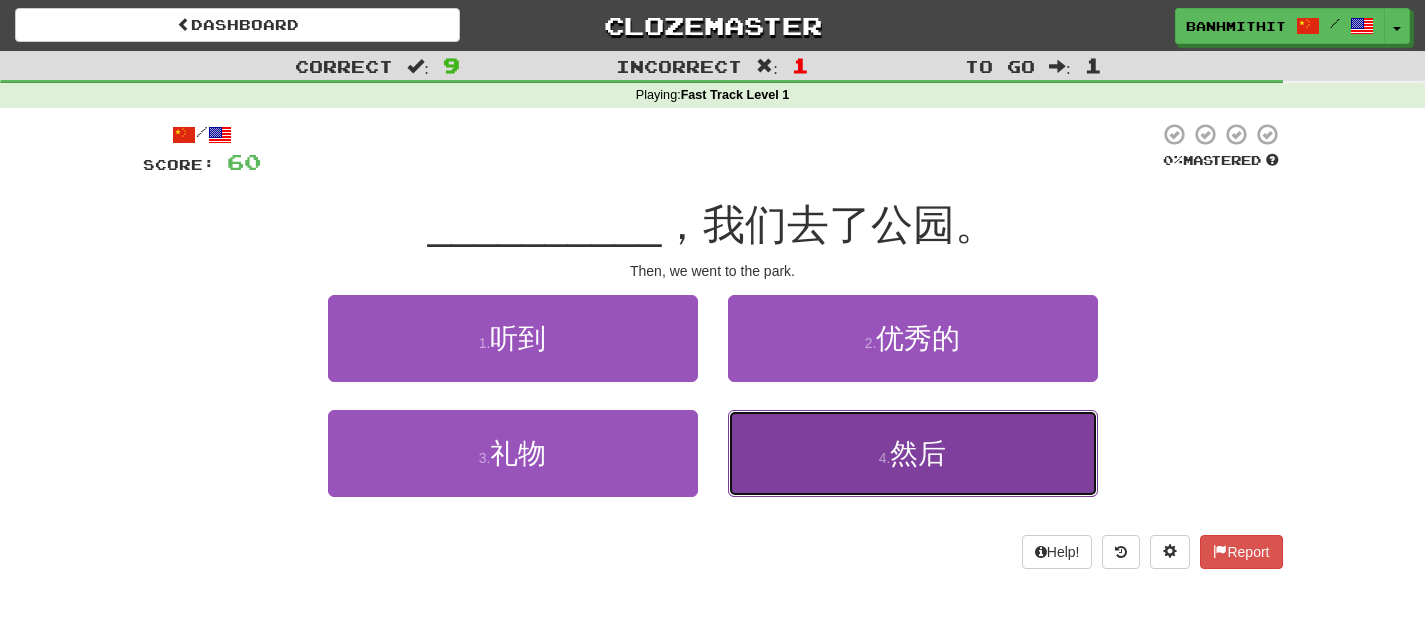click on "然后" at bounding box center (918, 453) 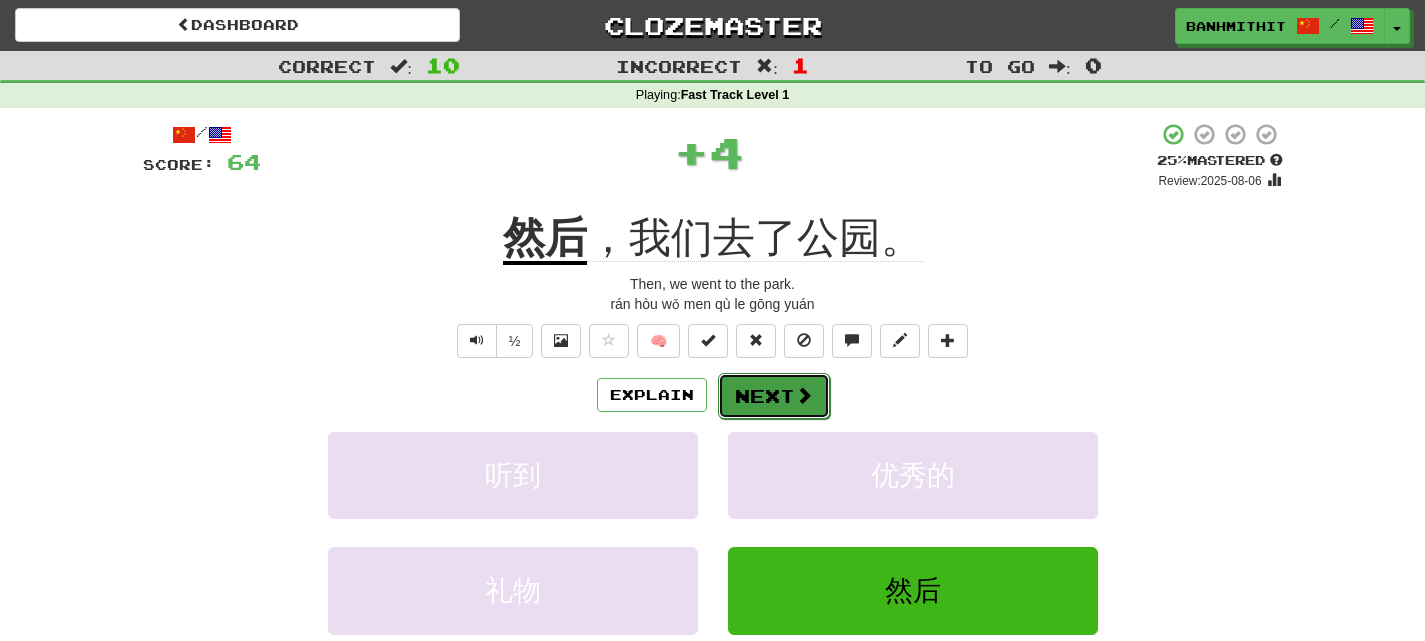 click on "Next" at bounding box center [774, 396] 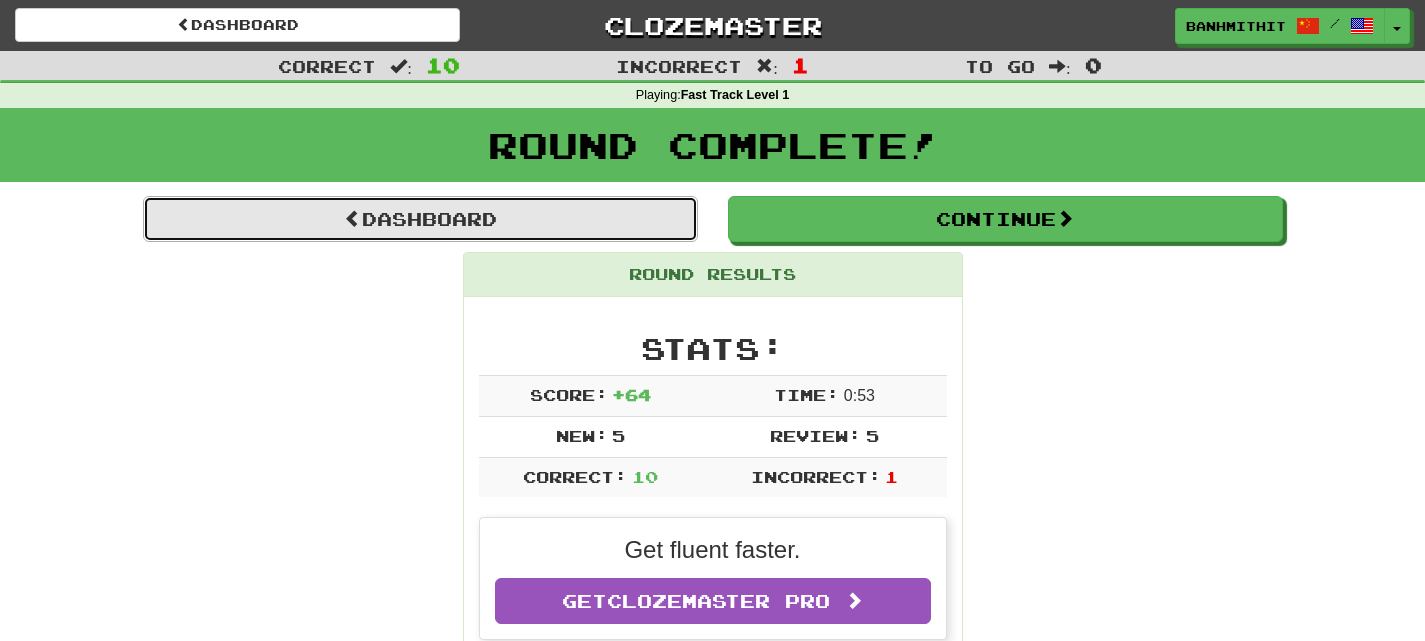 click on "Dashboard" at bounding box center (420, 219) 